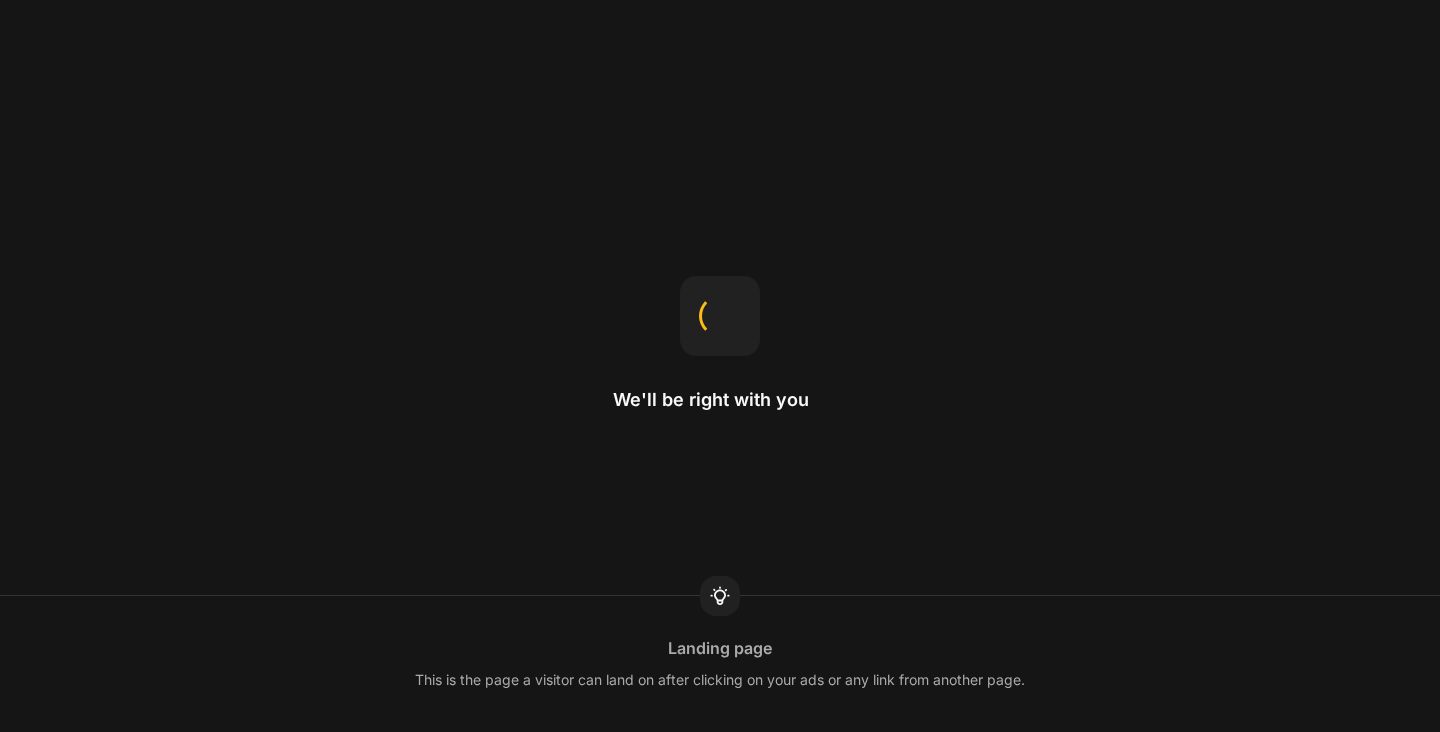 scroll, scrollTop: 0, scrollLeft: 0, axis: both 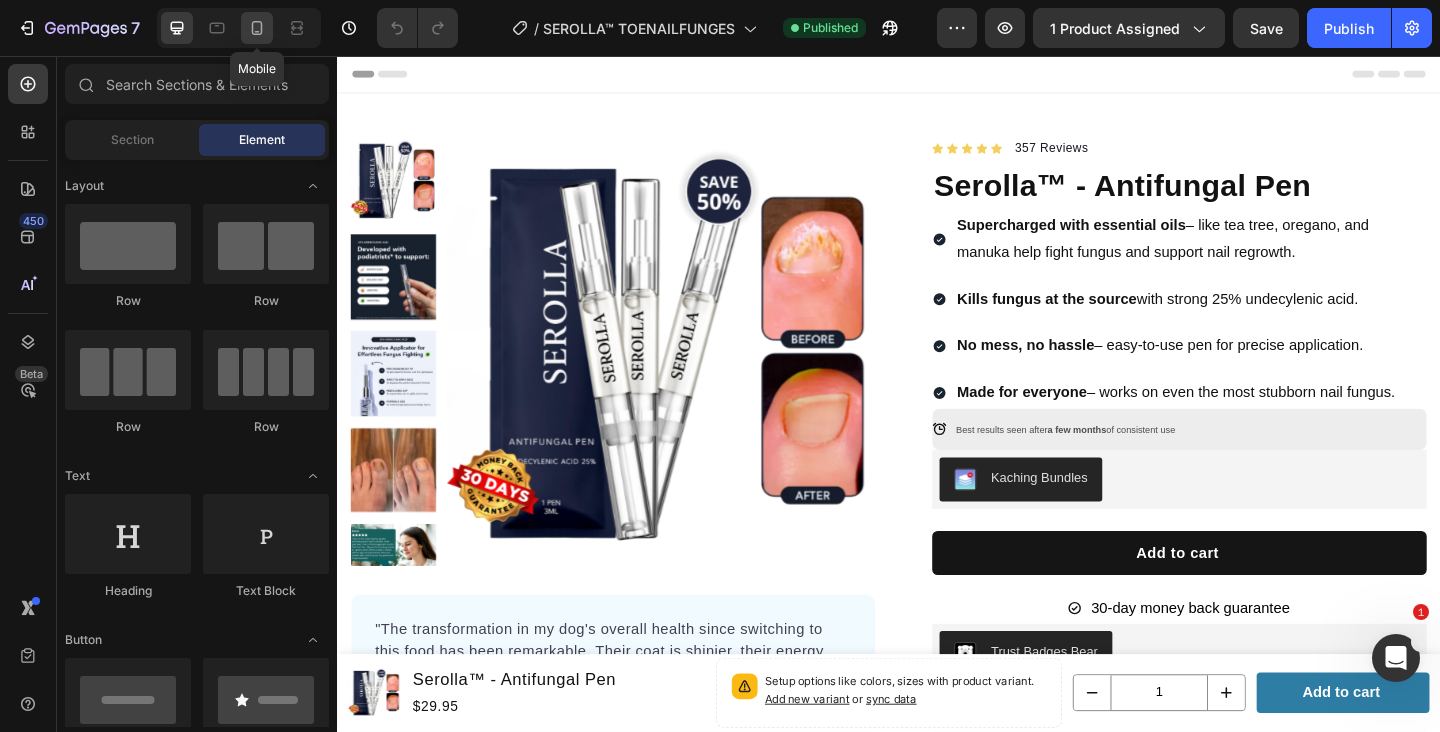 click 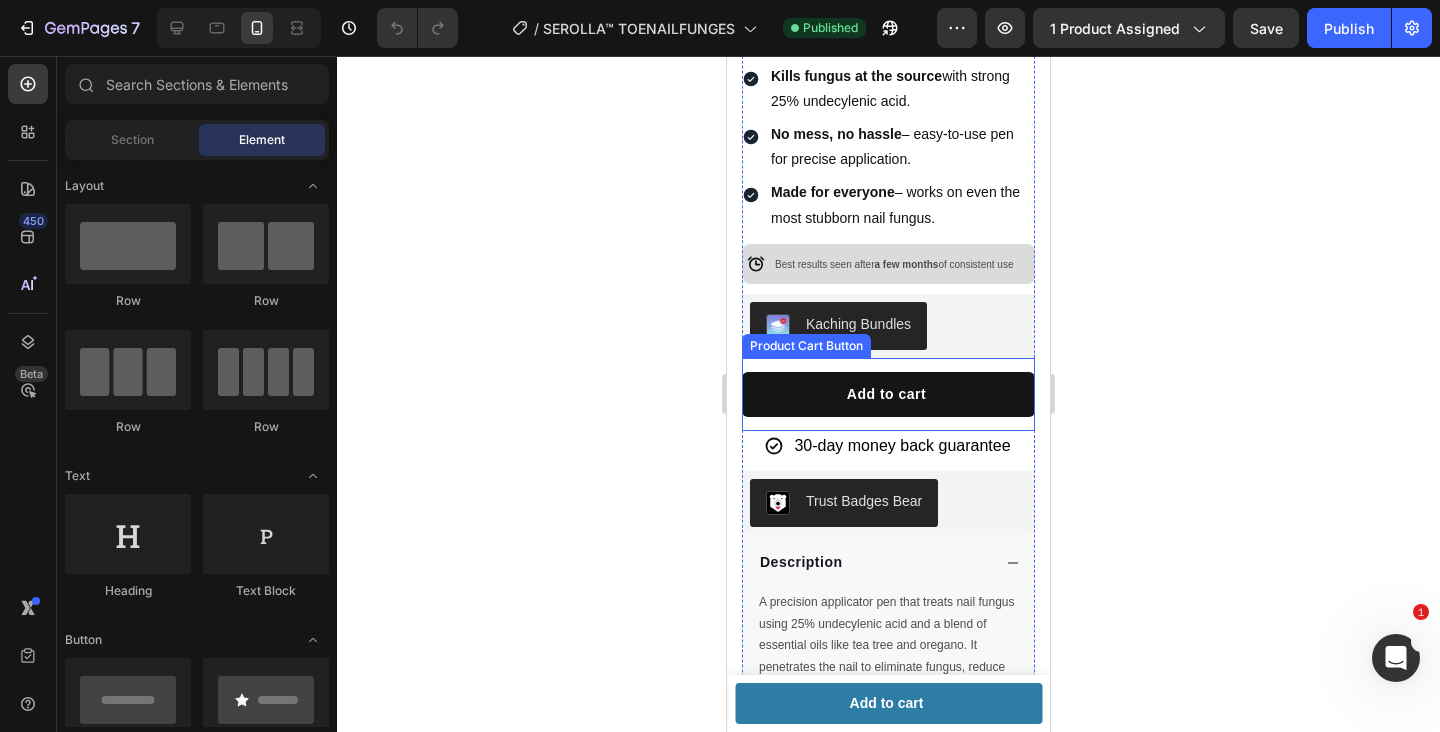 scroll, scrollTop: 499, scrollLeft: 0, axis: vertical 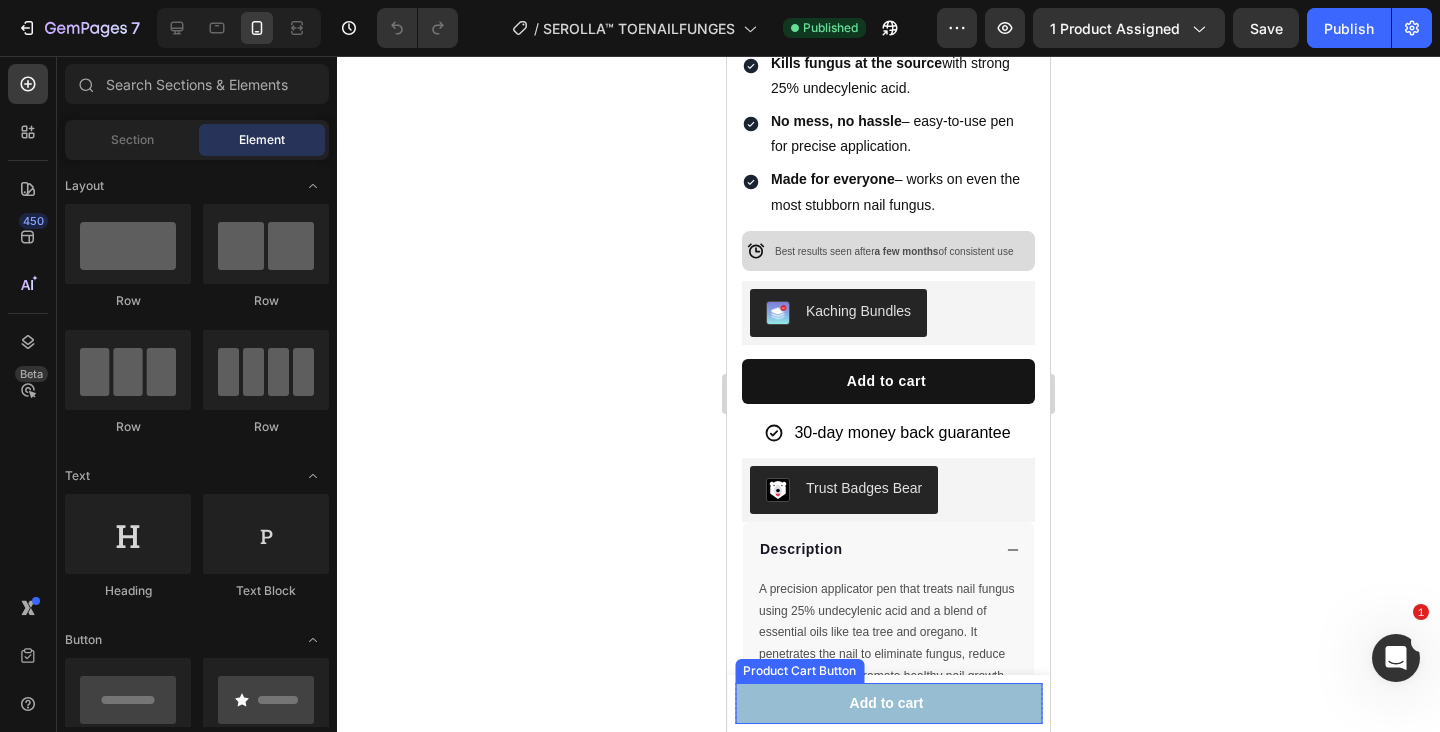 click on "Add to cart" at bounding box center [888, 703] 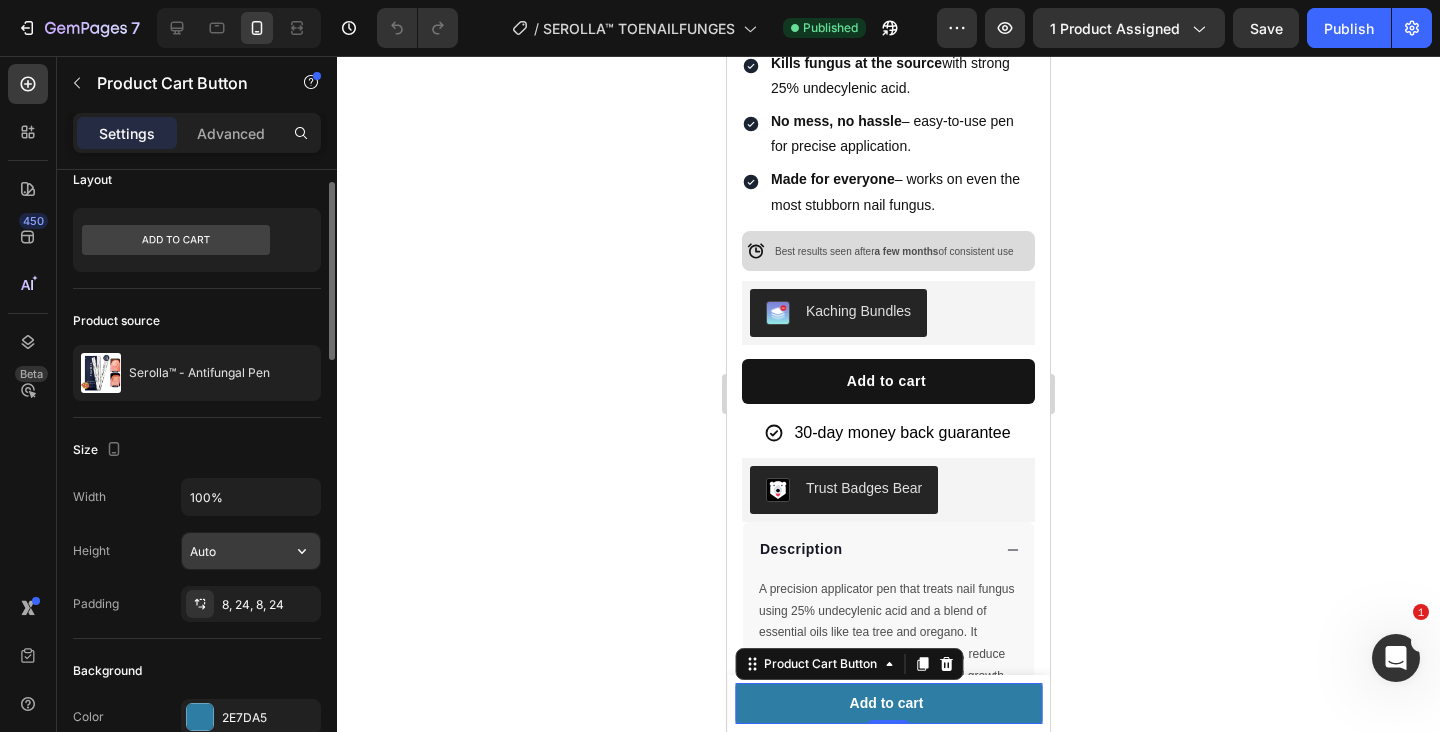 scroll, scrollTop: 113, scrollLeft: 0, axis: vertical 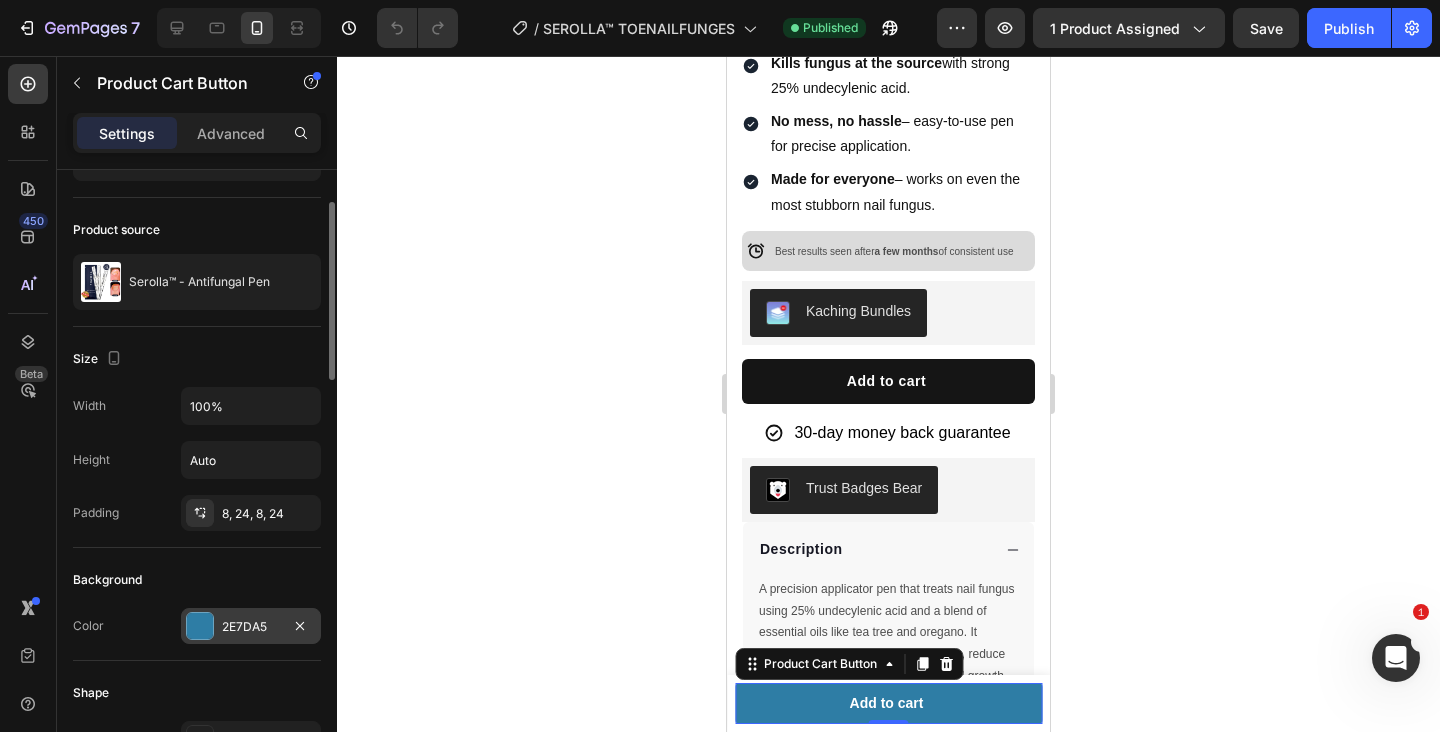click at bounding box center (200, 626) 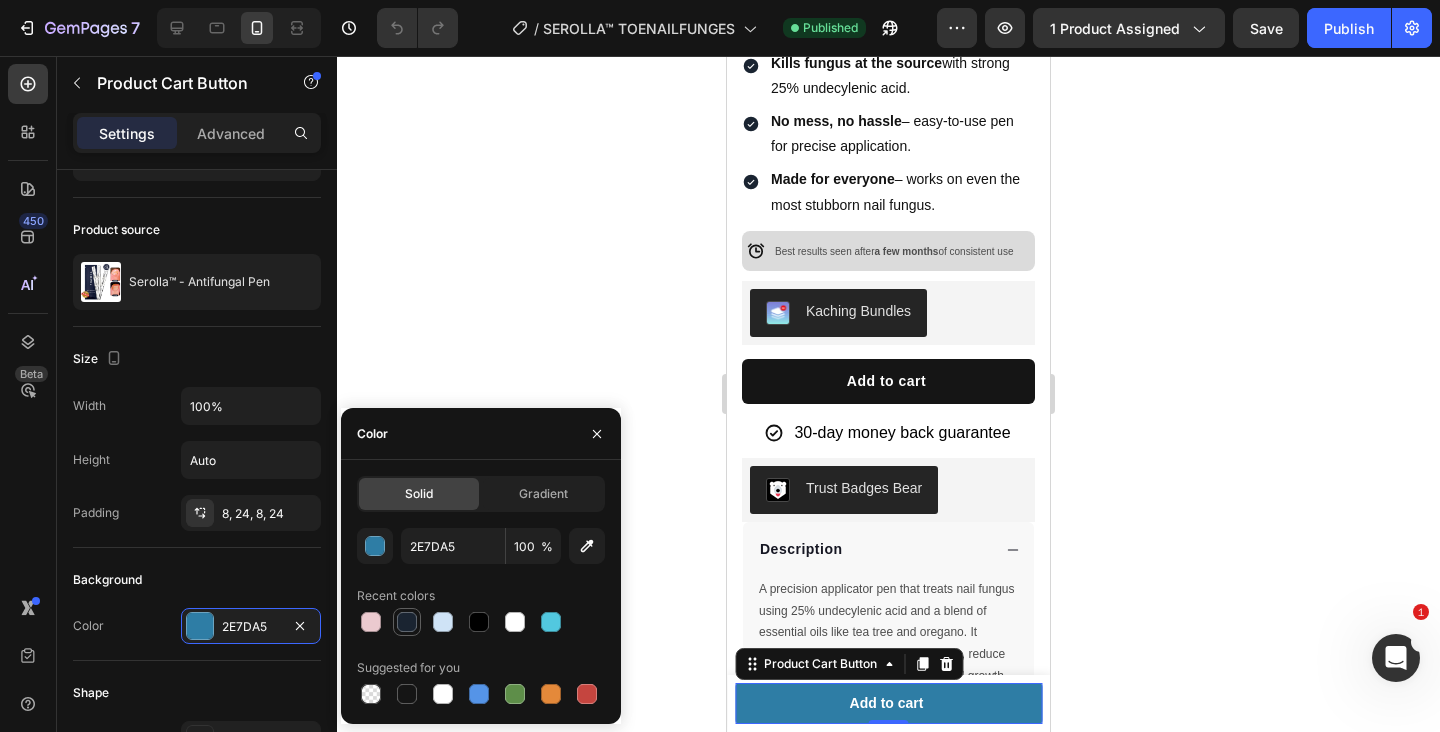 click at bounding box center [407, 622] 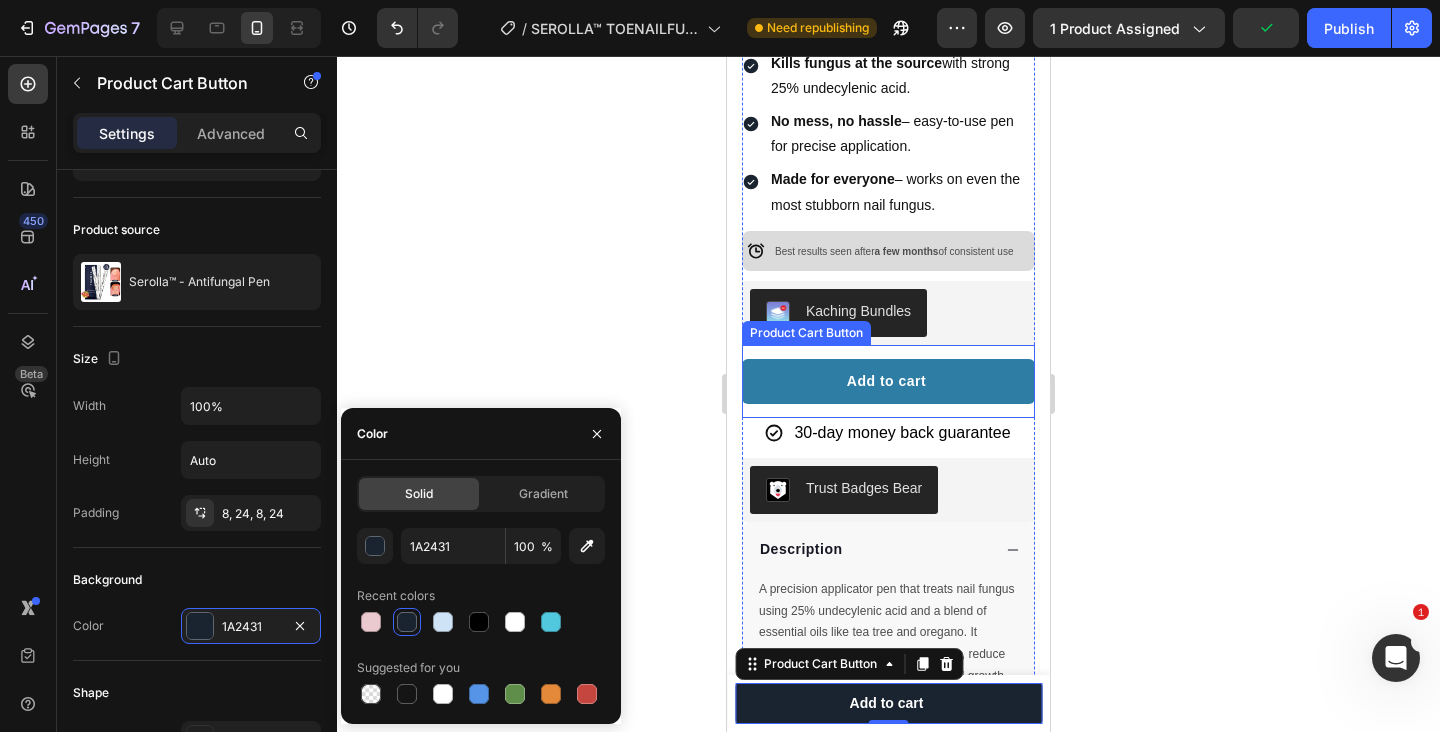 click on "Add to cart" at bounding box center (888, 381) 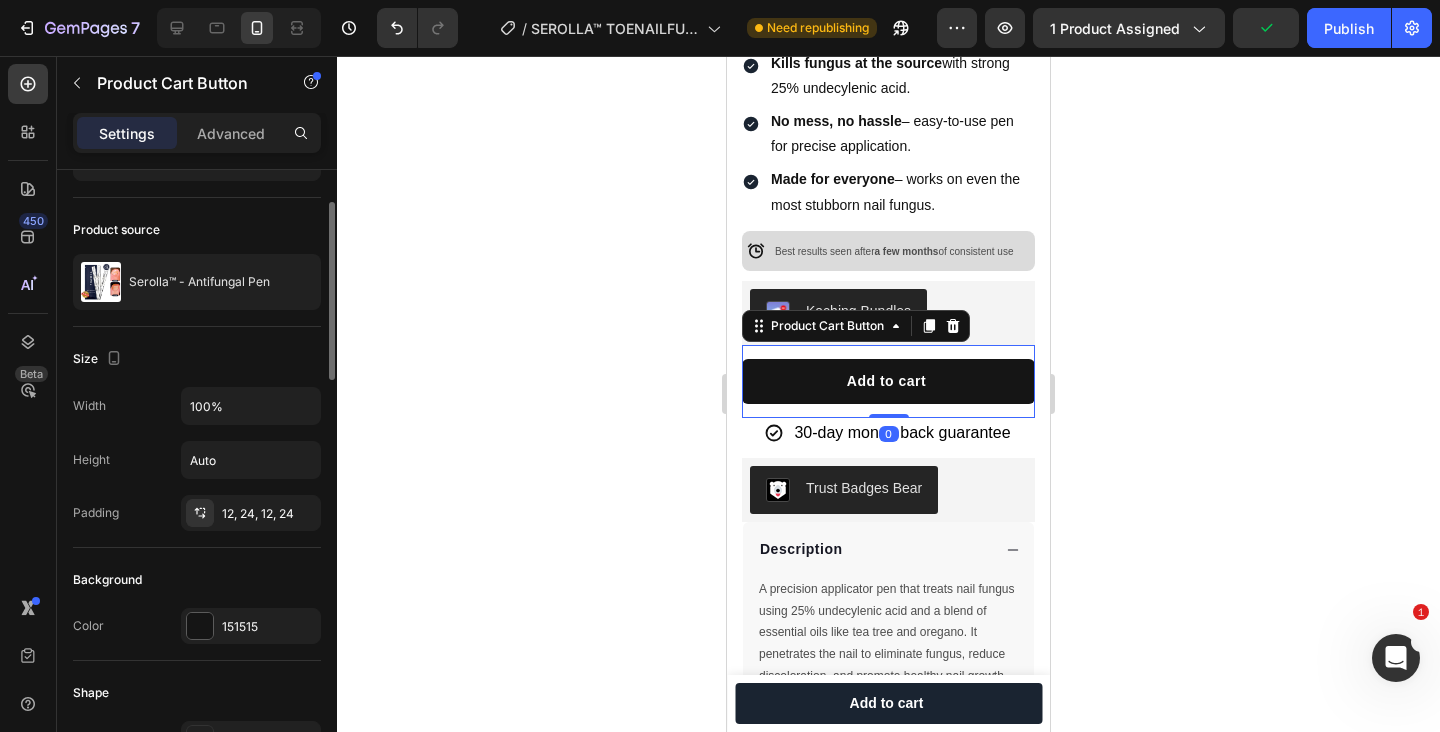 scroll, scrollTop: 120, scrollLeft: 0, axis: vertical 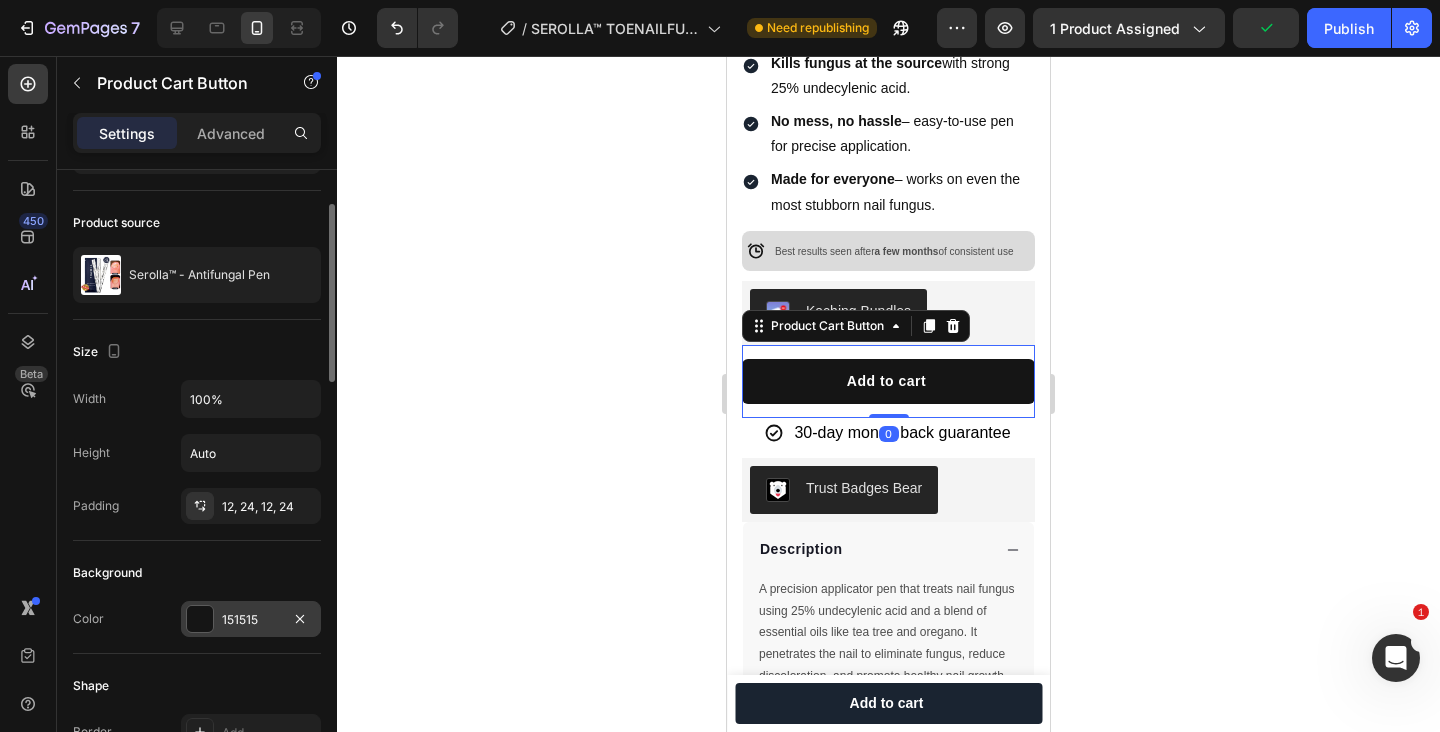 click at bounding box center (200, 619) 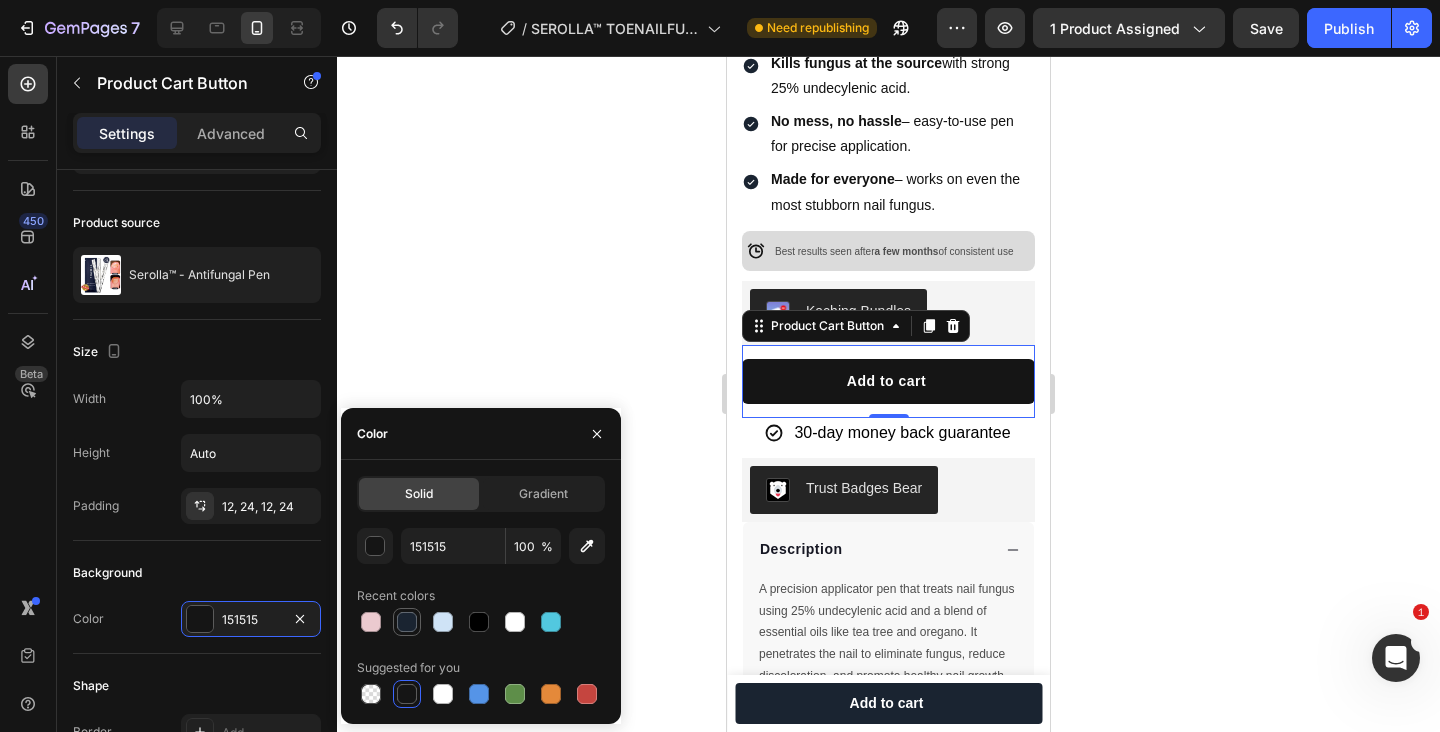 click at bounding box center (407, 622) 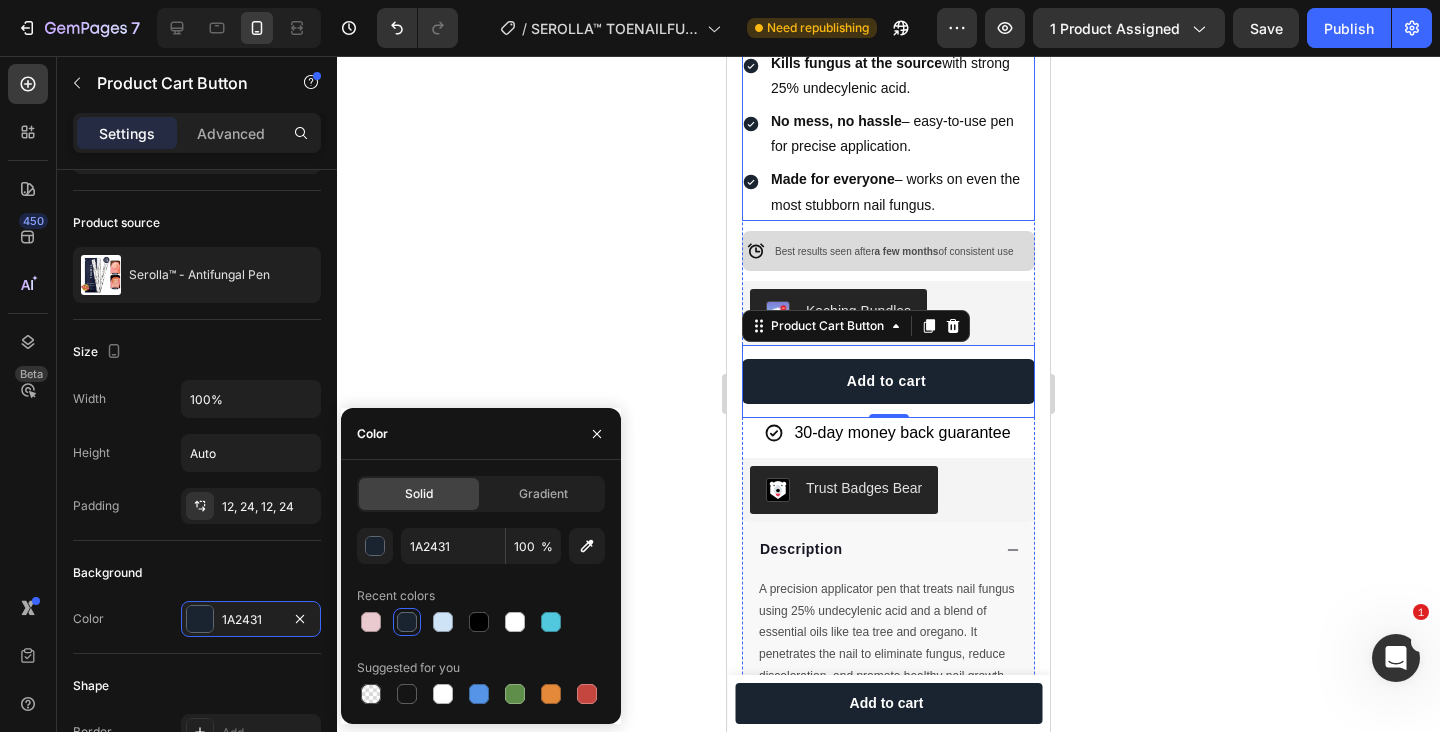 click on "Made for everyone  – works on even the most stubborn nail fungus." at bounding box center [901, 192] 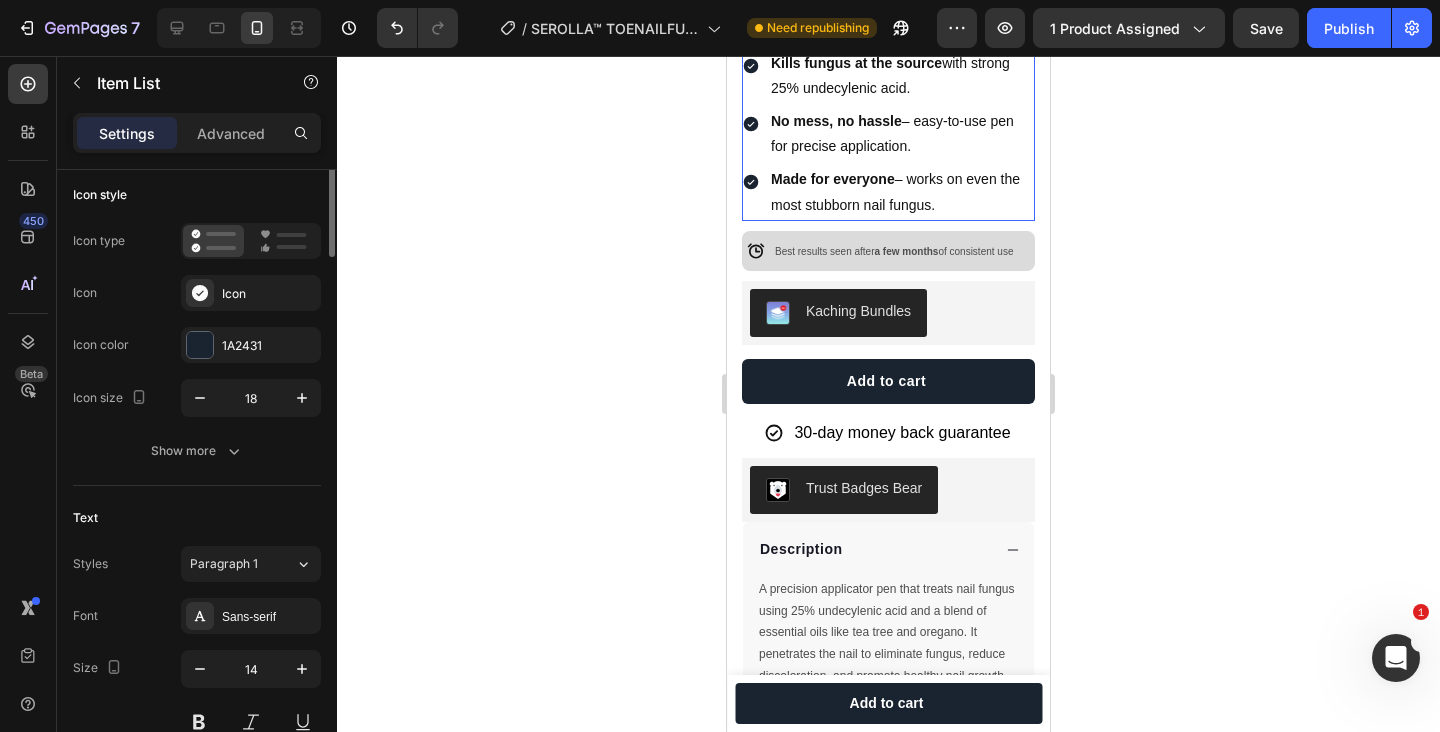 scroll, scrollTop: 0, scrollLeft: 0, axis: both 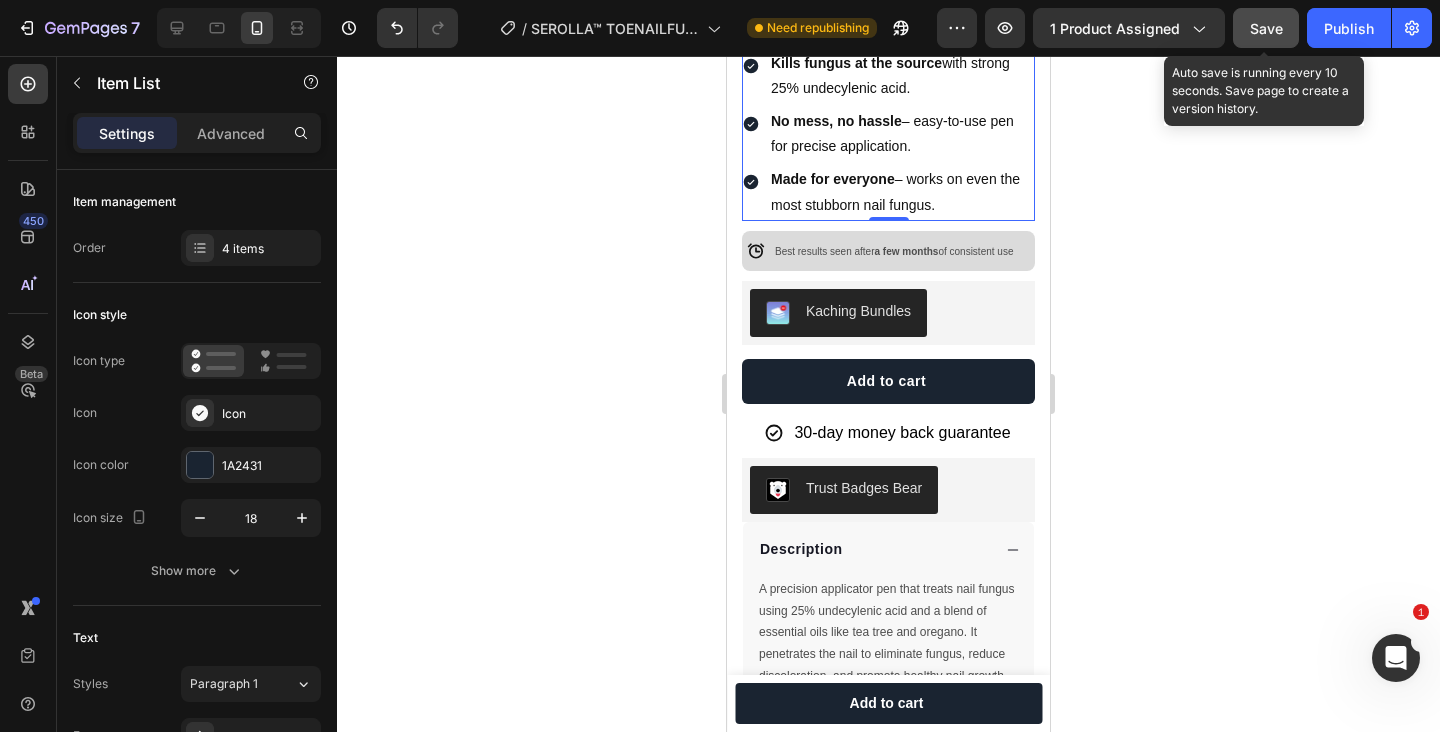 click on "Save" at bounding box center [1266, 28] 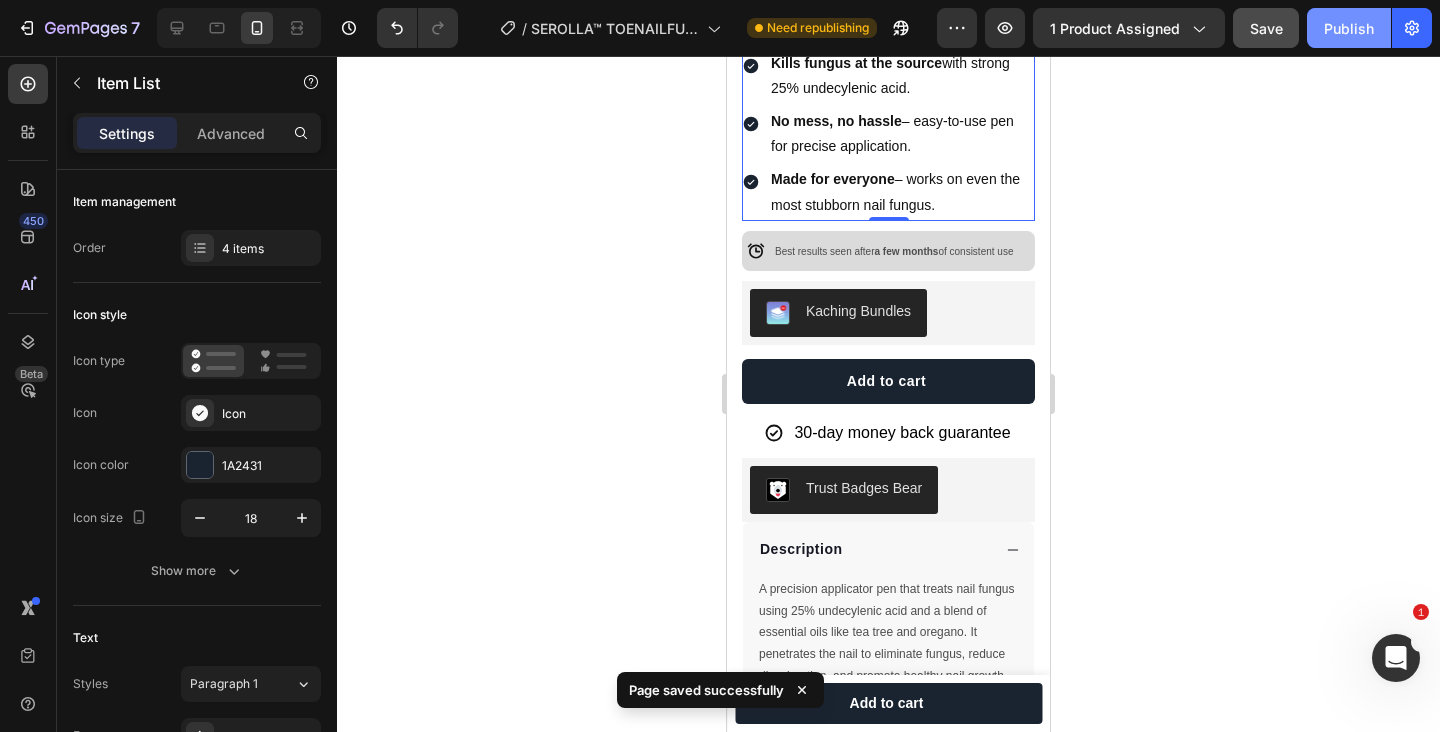 click on "Publish" at bounding box center (1349, 28) 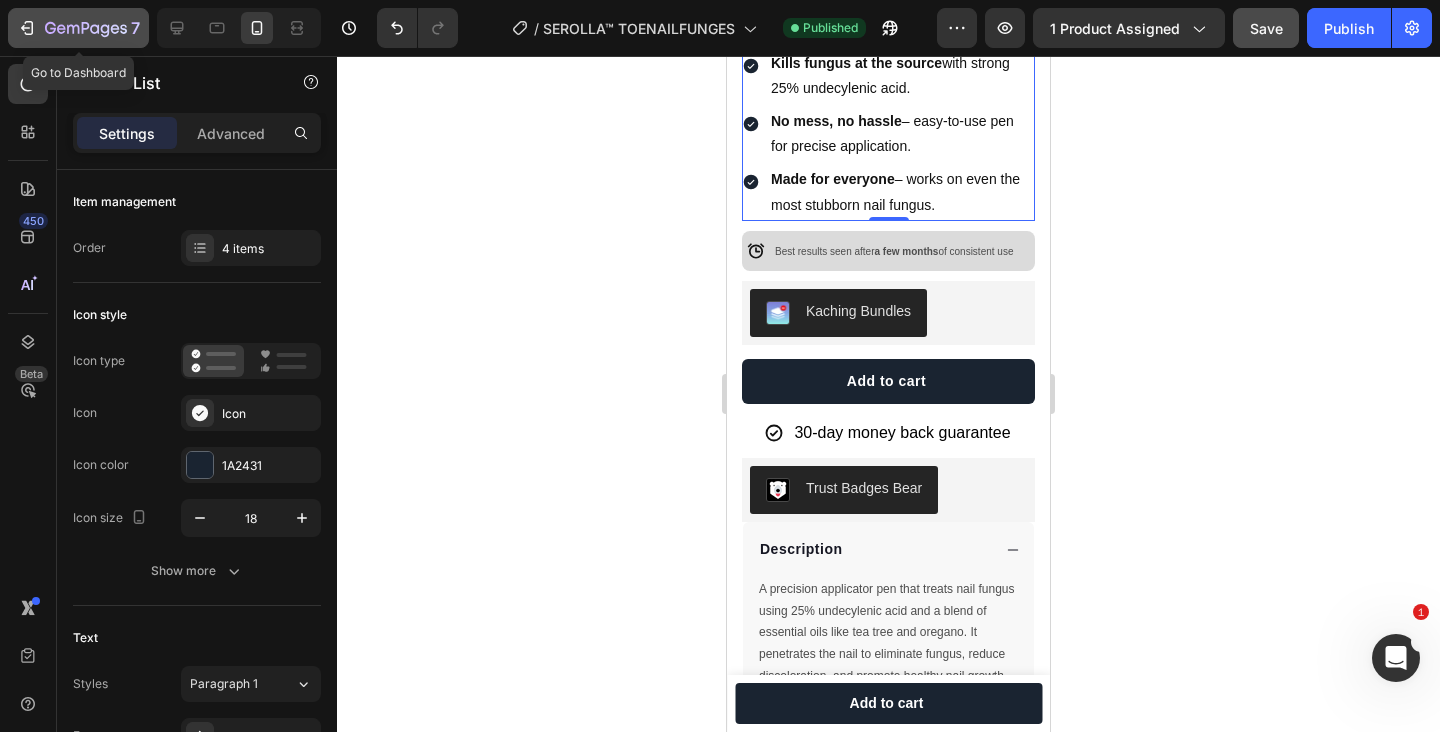 click 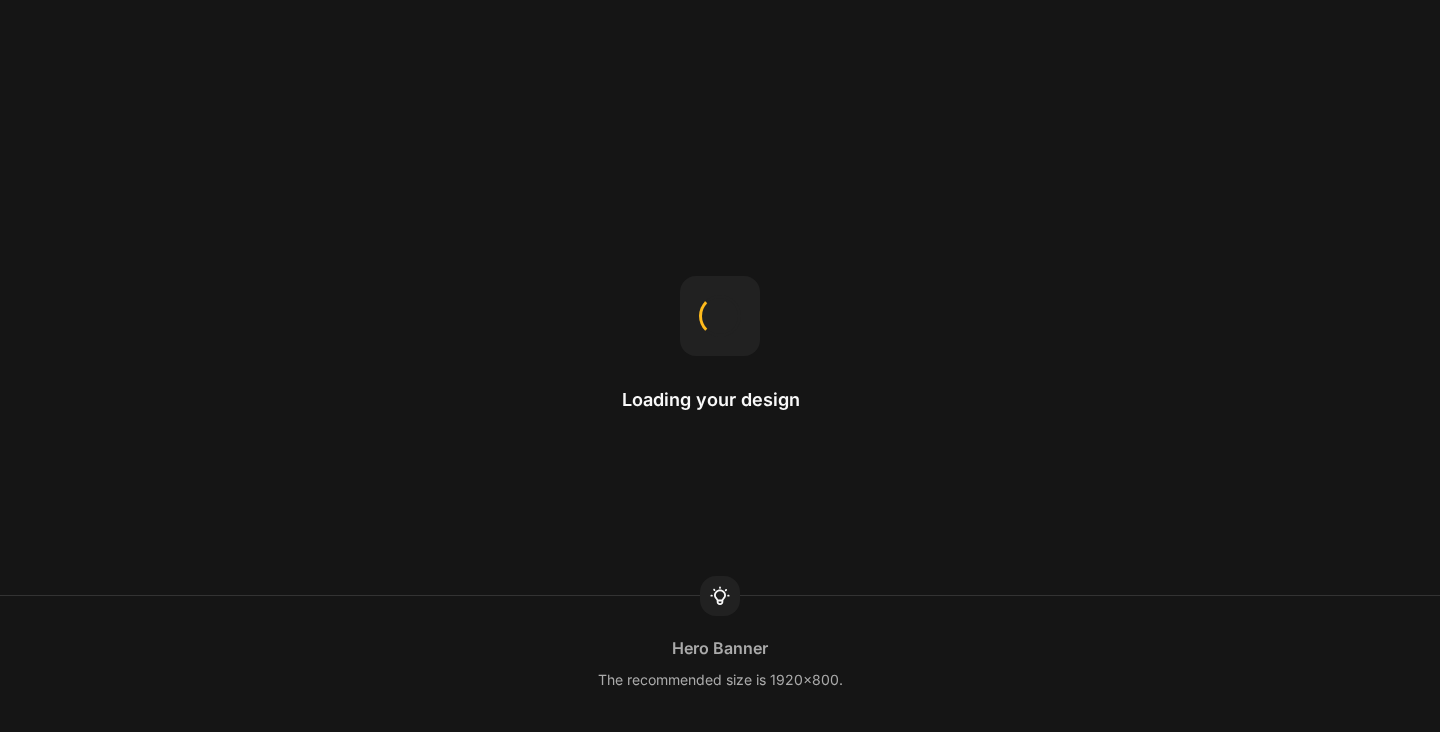 scroll, scrollTop: 0, scrollLeft: 0, axis: both 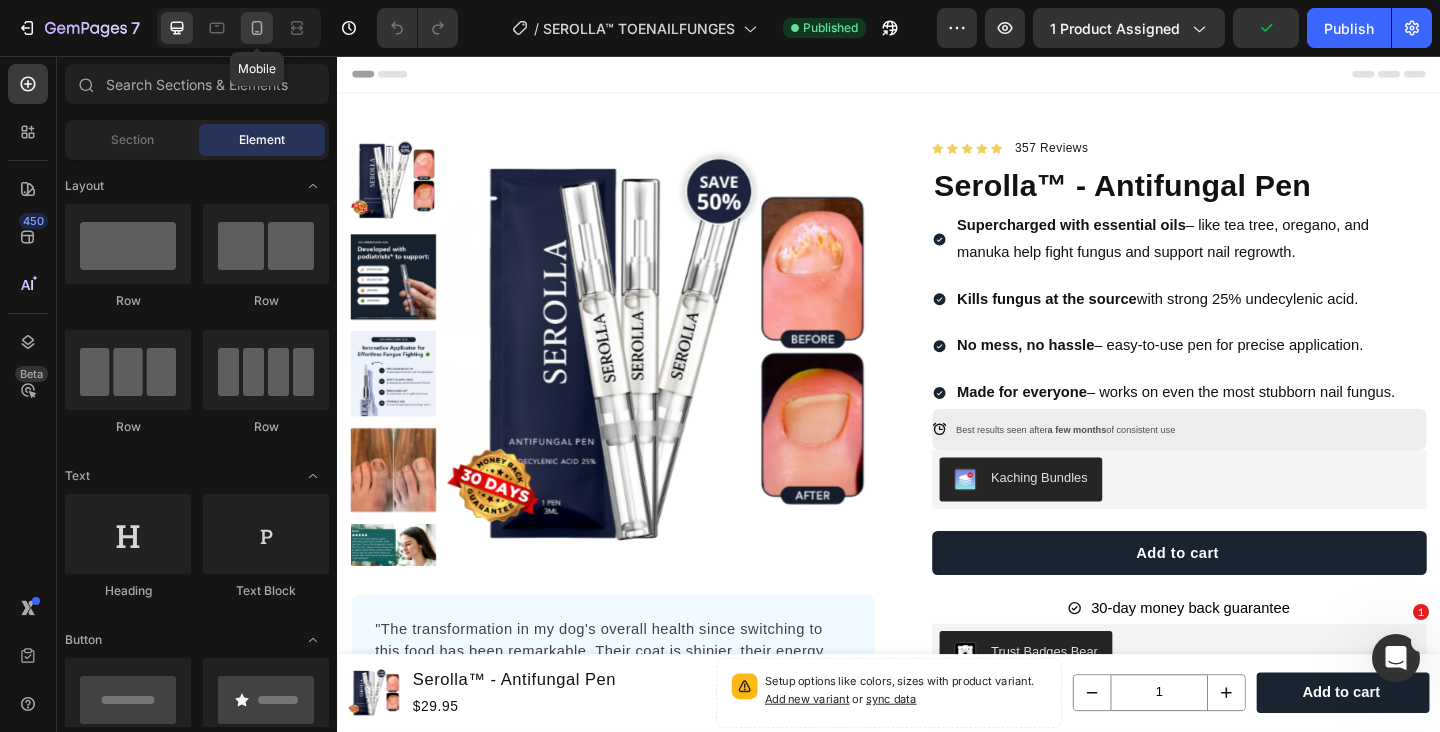 click 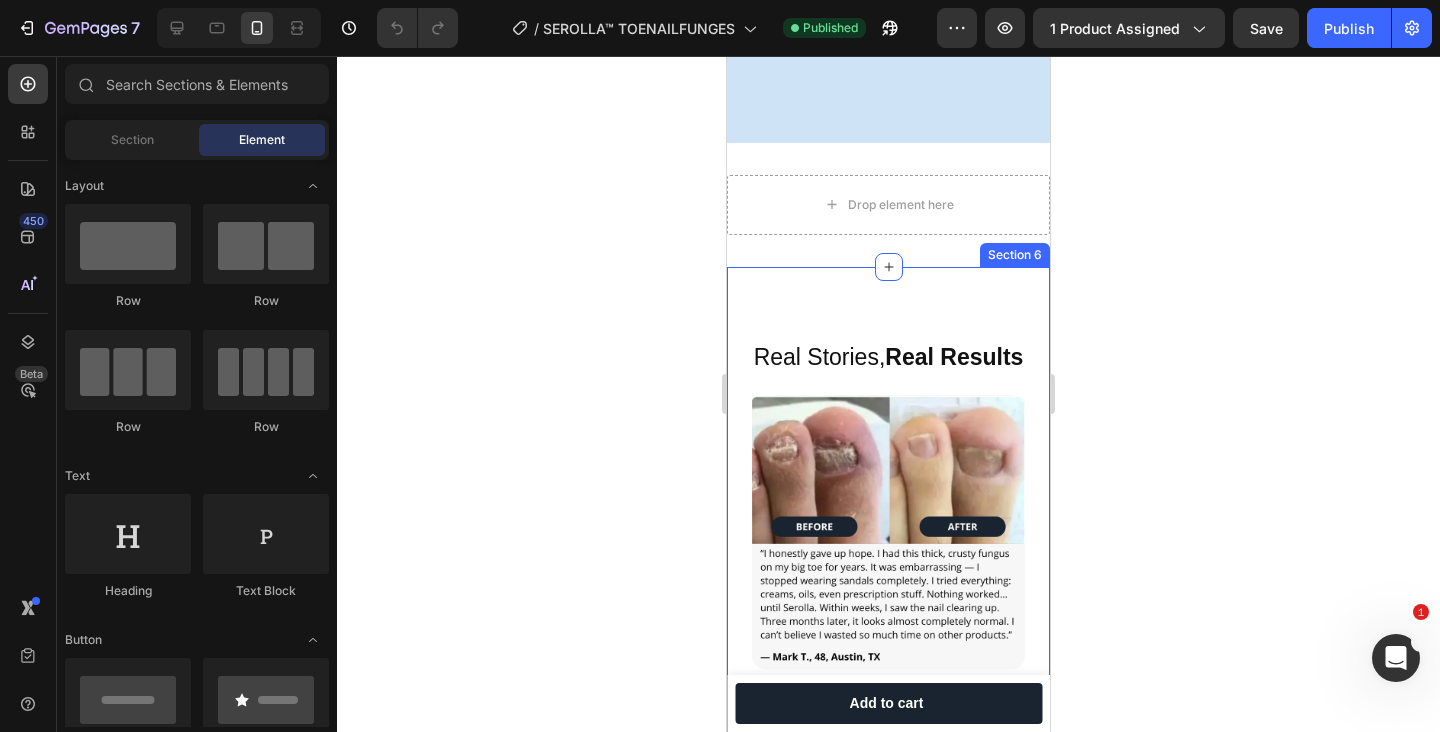 scroll, scrollTop: 2525, scrollLeft: 0, axis: vertical 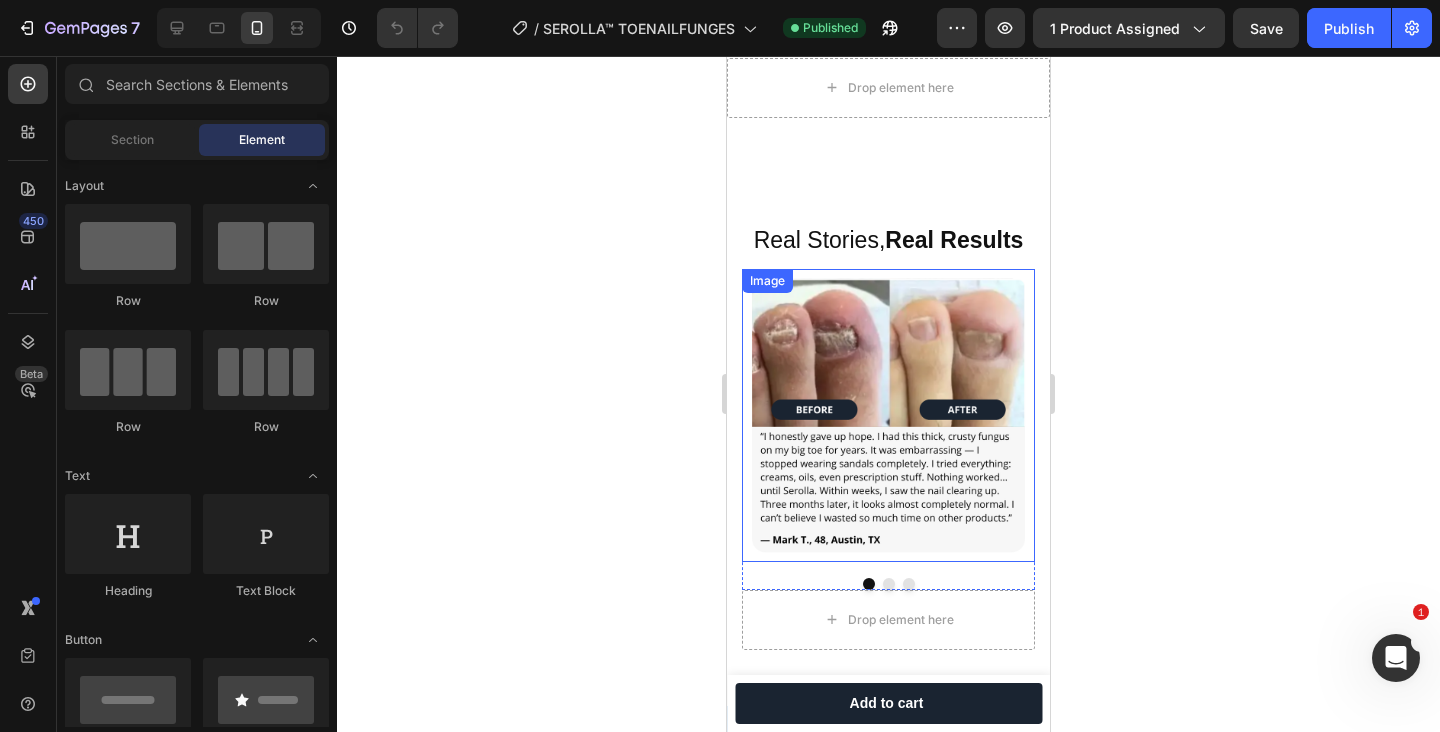 click at bounding box center [888, 415] 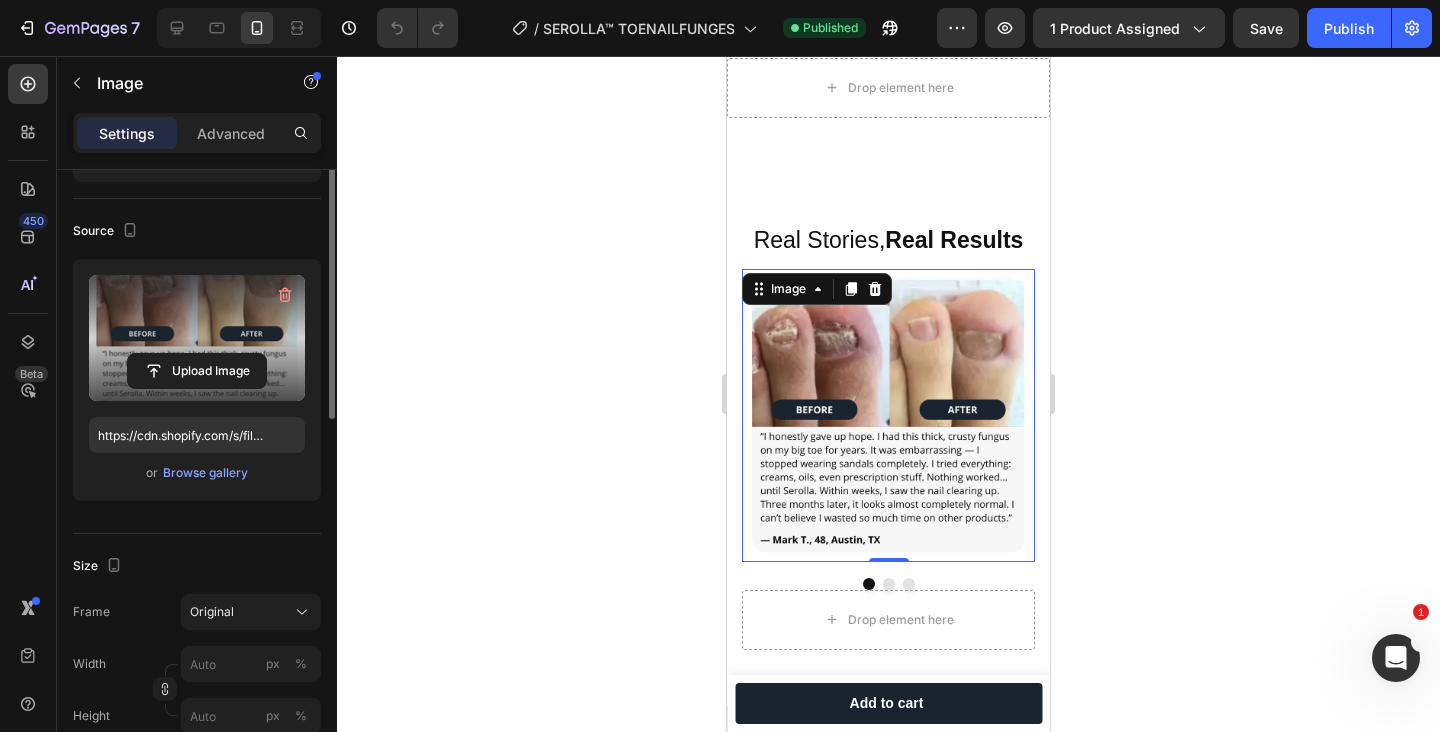 scroll, scrollTop: 182, scrollLeft: 0, axis: vertical 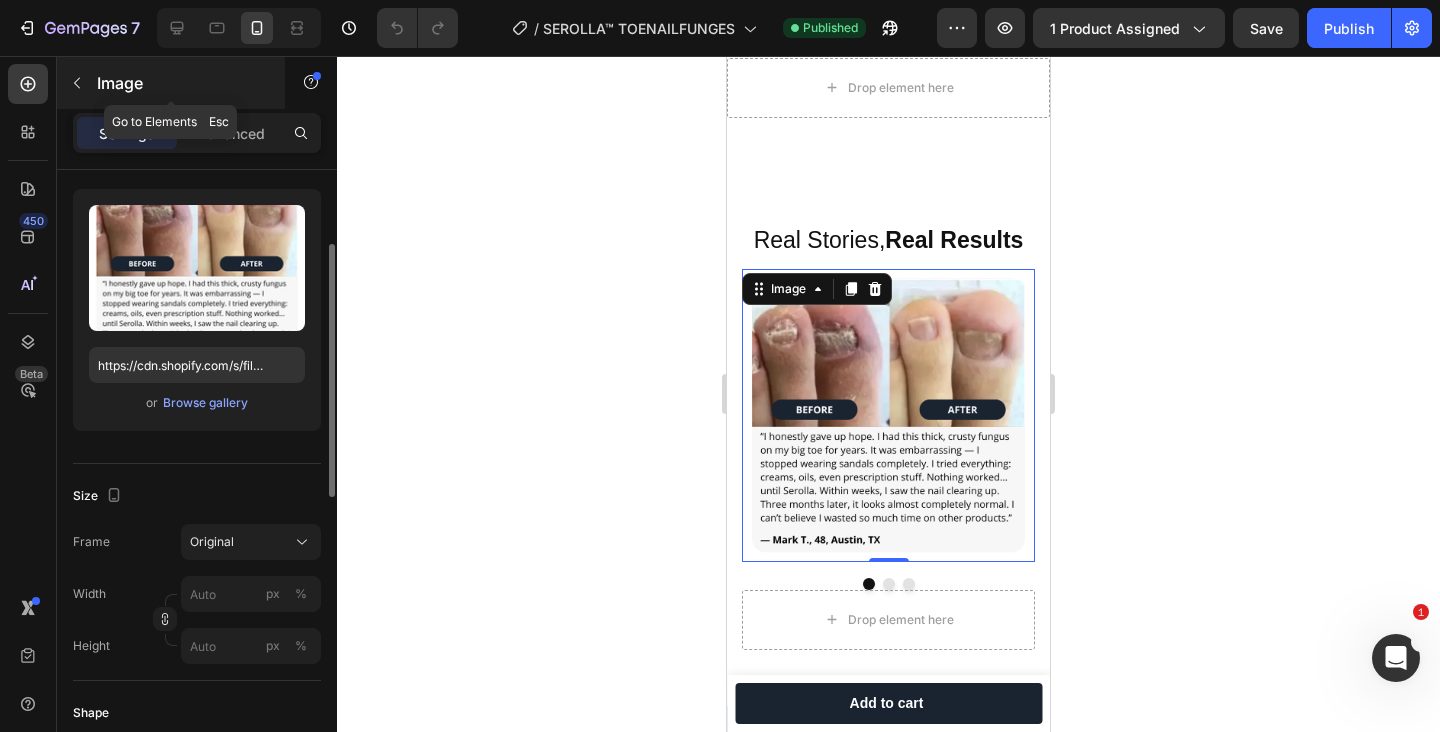 click on "Image" at bounding box center (171, 83) 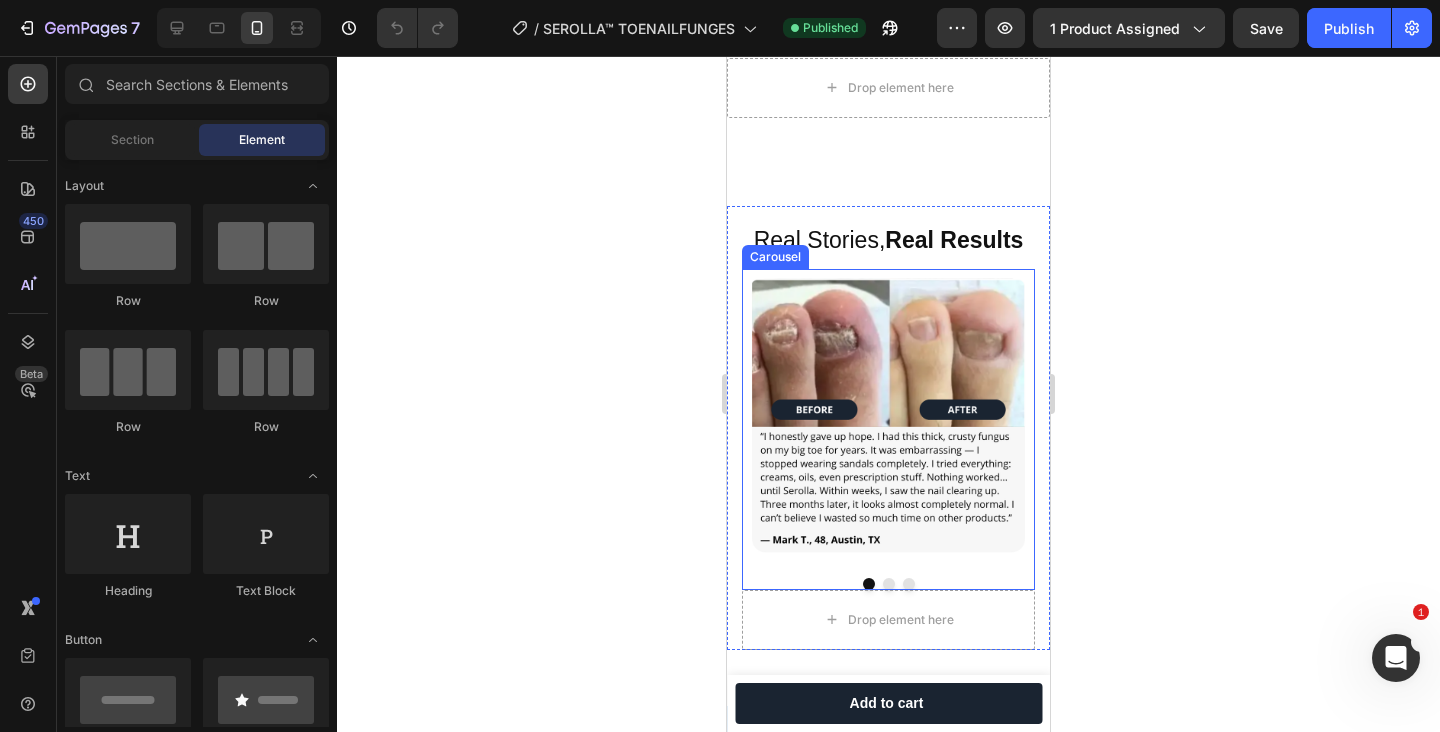 click on "Image Image Image
Carousel" at bounding box center (888, 429) 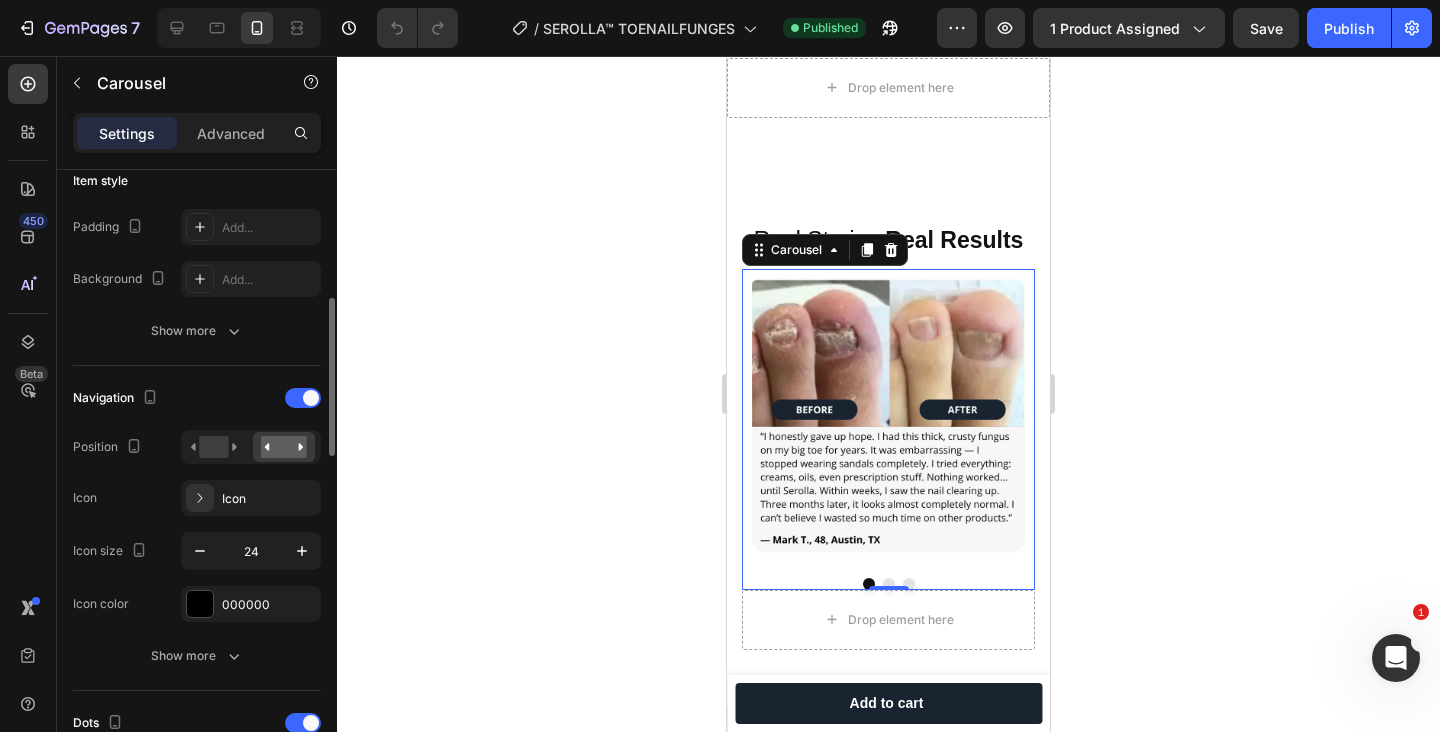 scroll, scrollTop: 533, scrollLeft: 0, axis: vertical 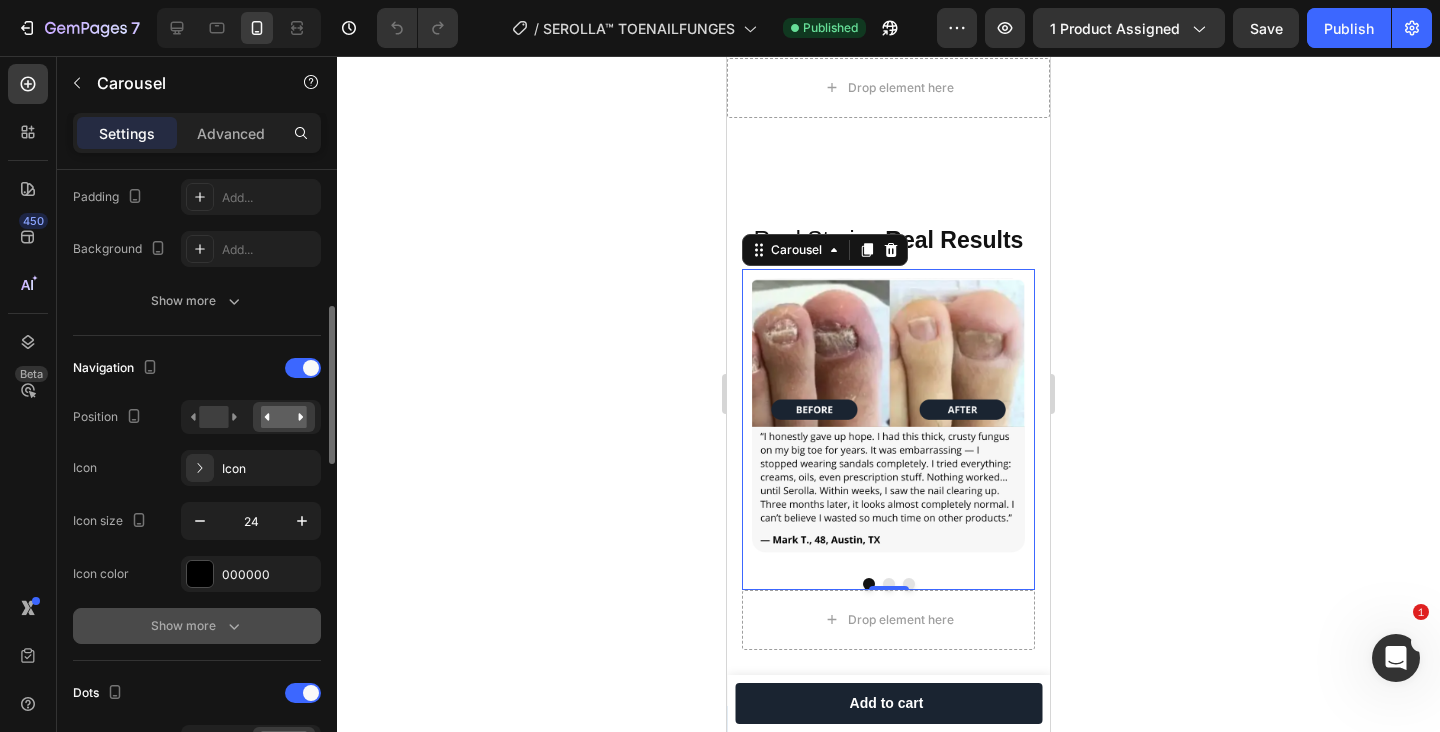 click on "Show more" at bounding box center [197, 626] 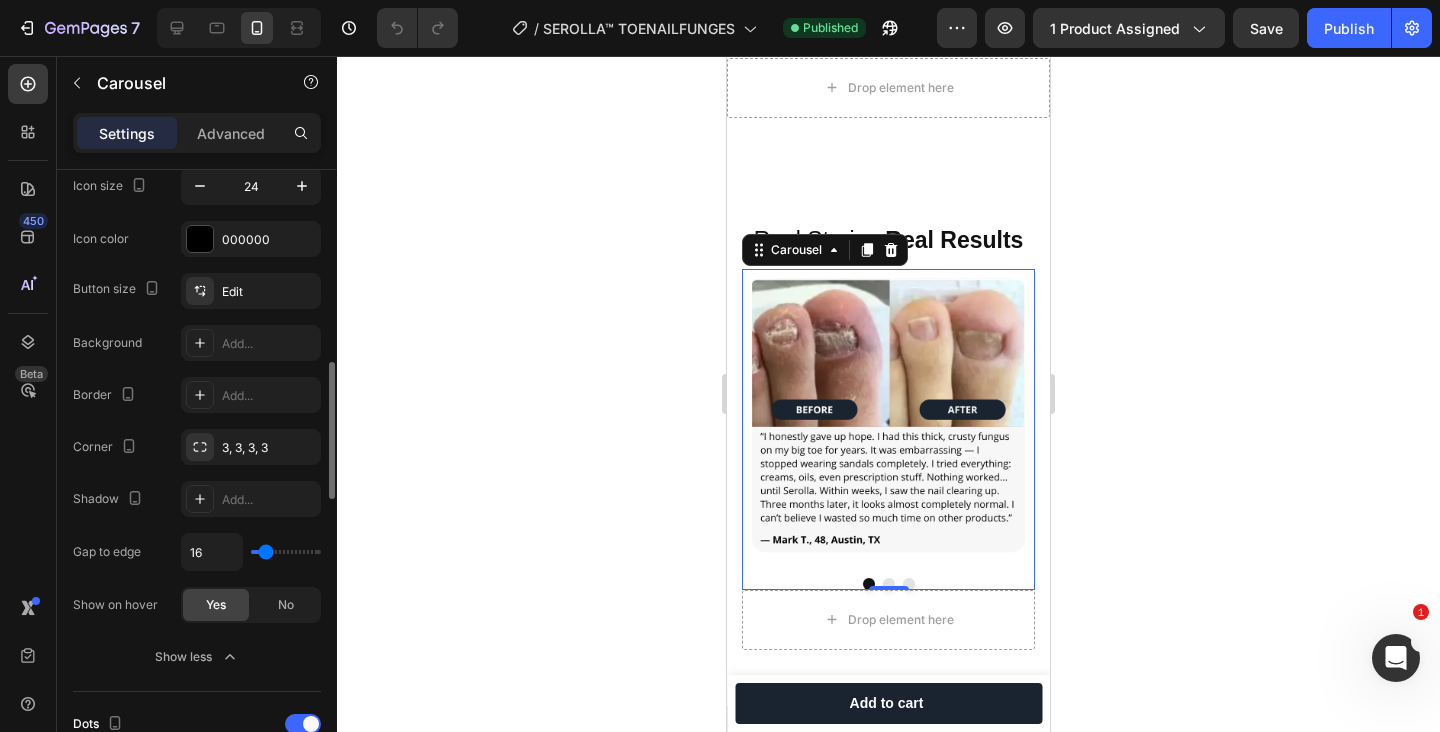 scroll, scrollTop: 871, scrollLeft: 0, axis: vertical 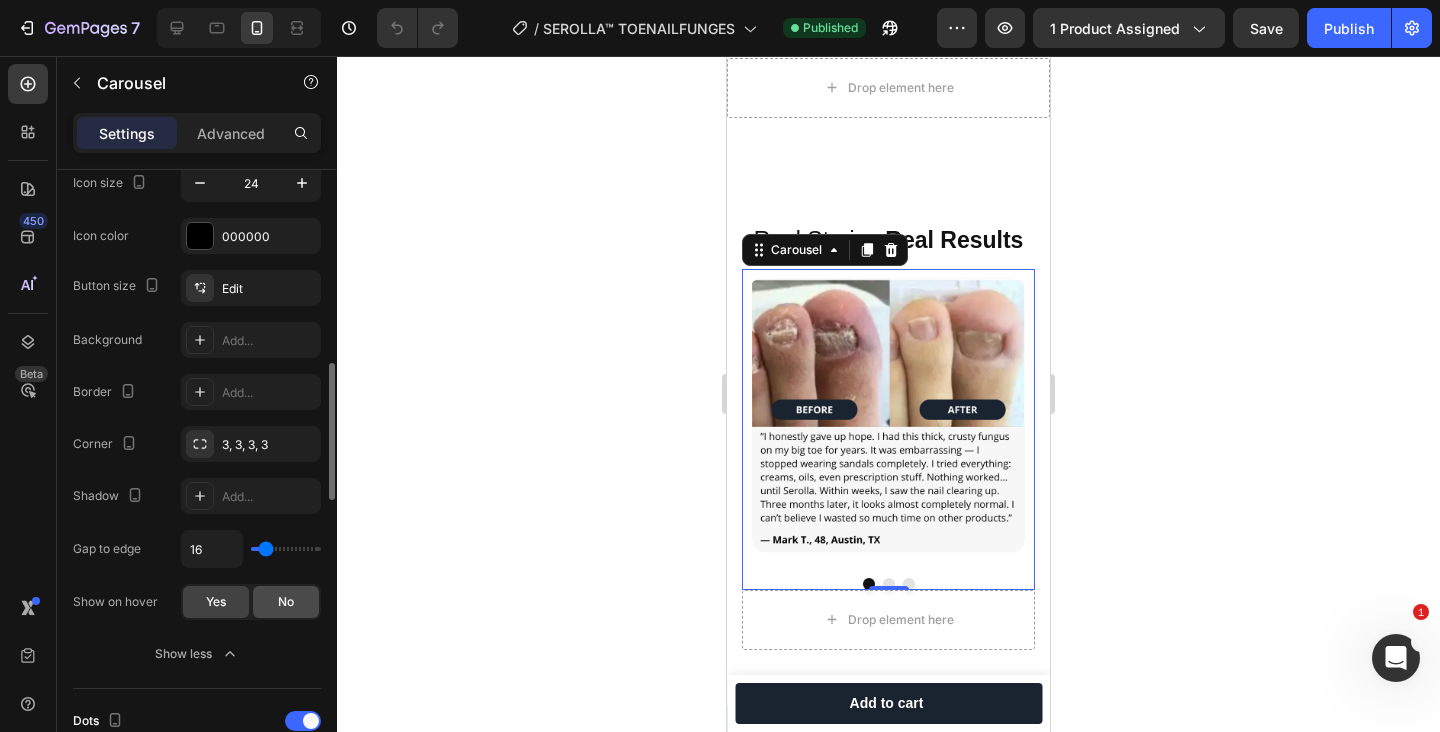 click on "No" 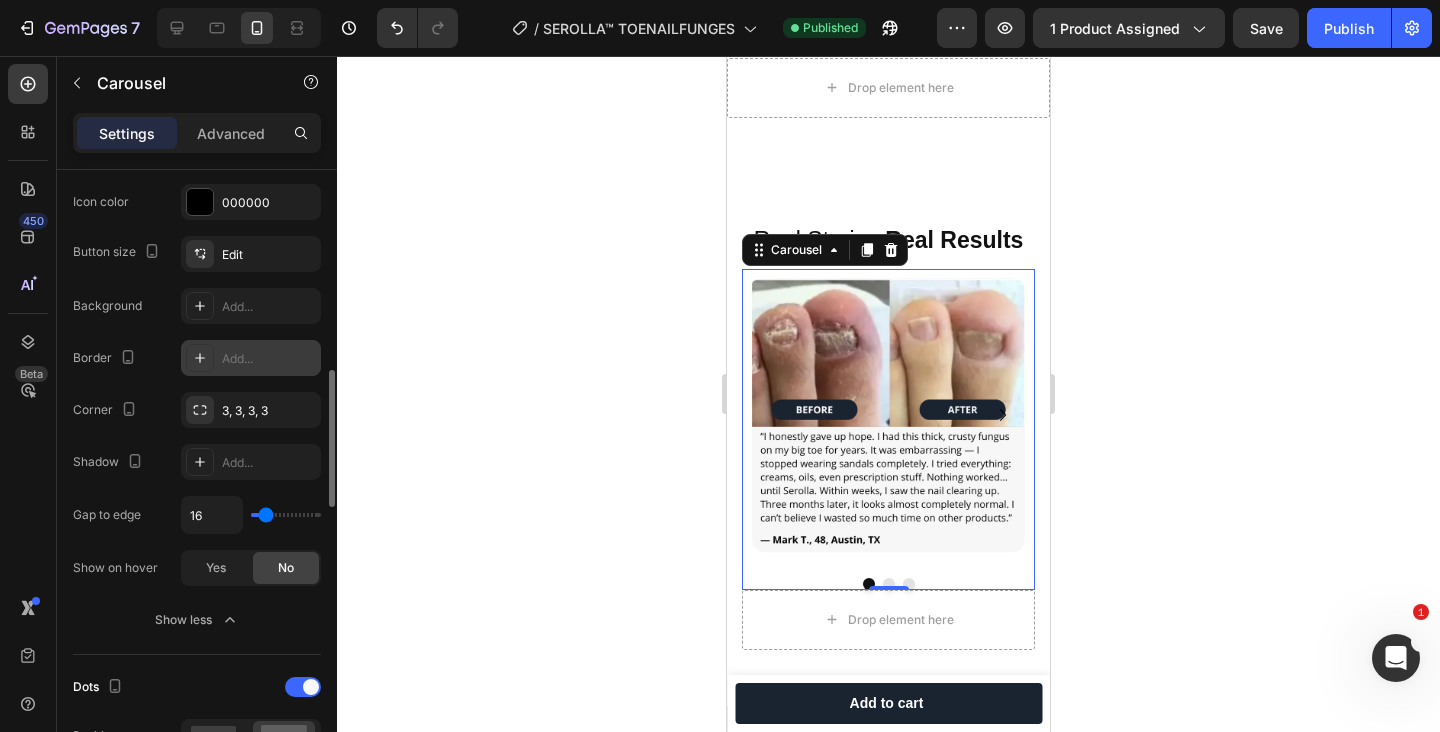 scroll, scrollTop: 885, scrollLeft: 0, axis: vertical 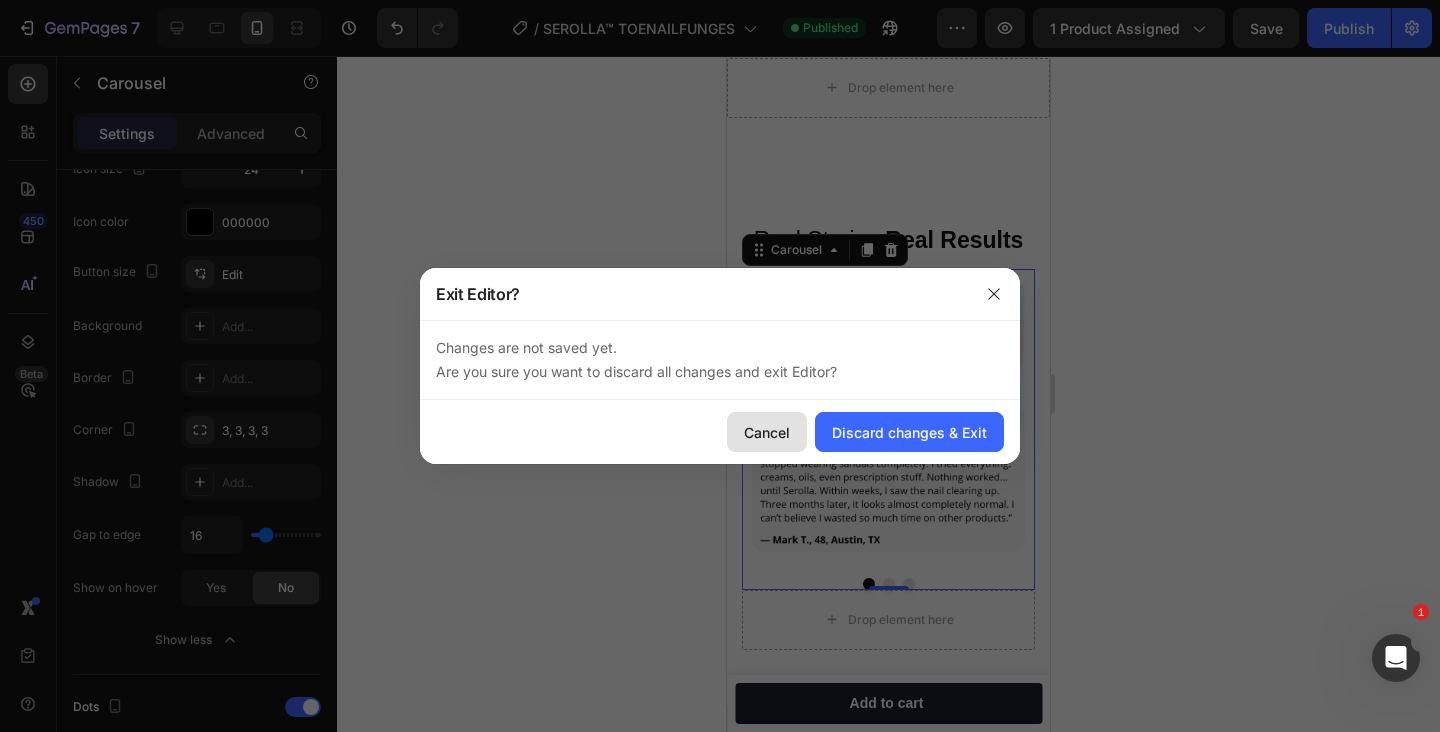 click on "Cancel" at bounding box center (767, 432) 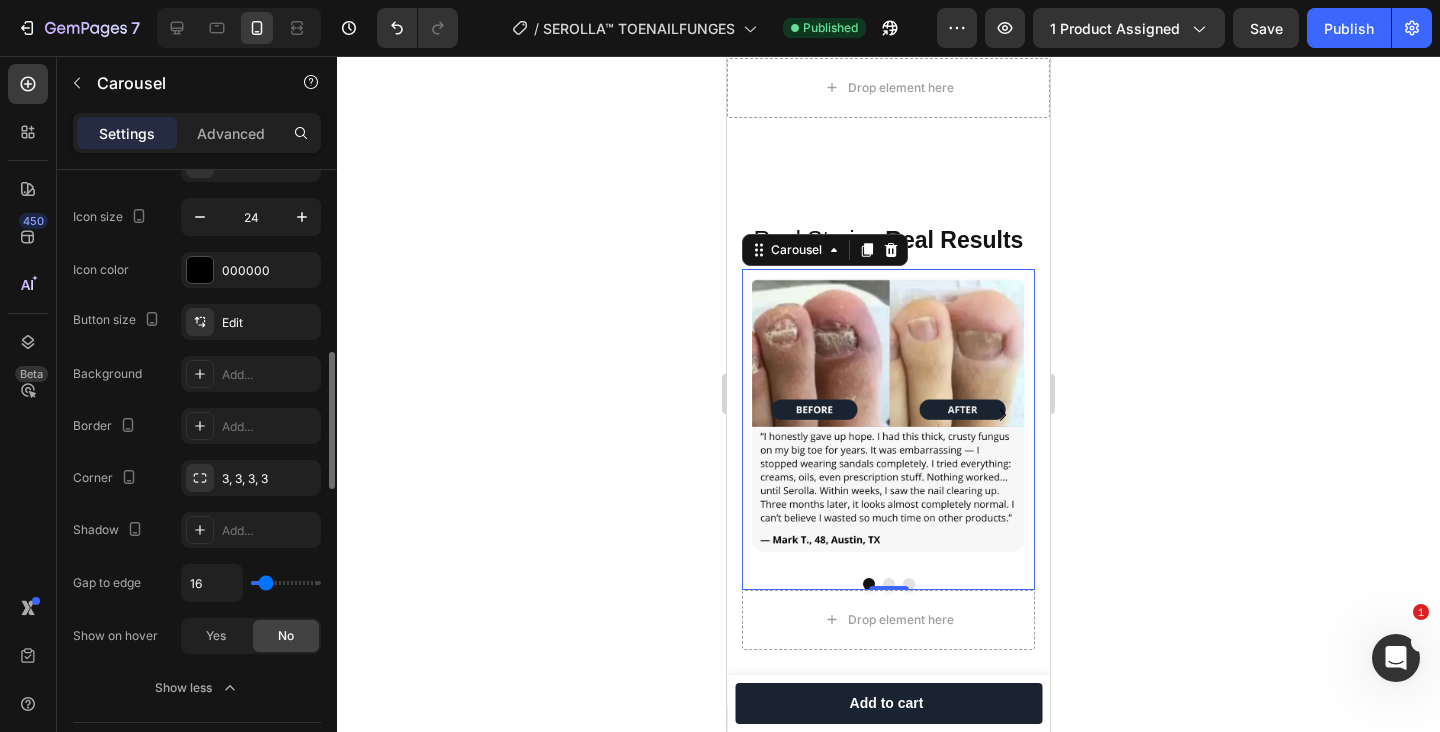 scroll, scrollTop: 834, scrollLeft: 0, axis: vertical 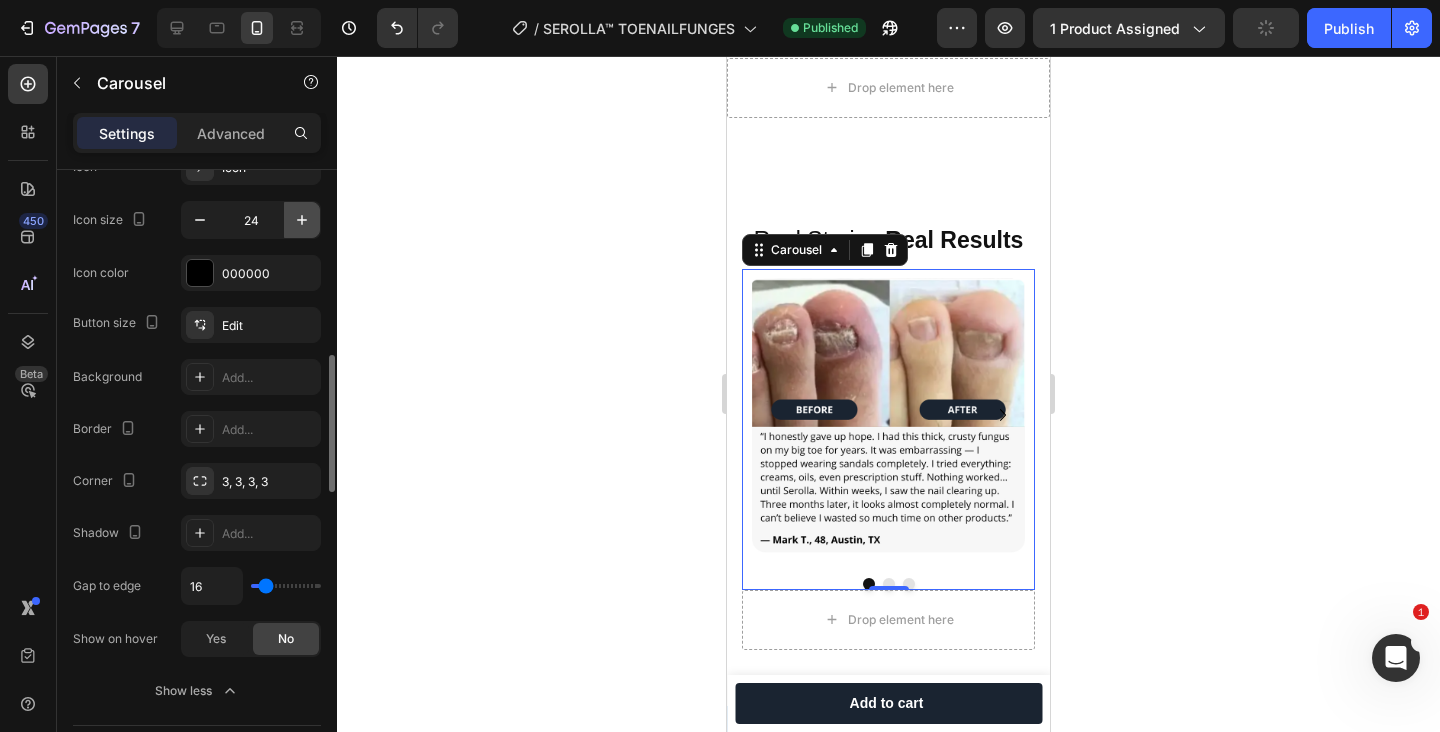 click 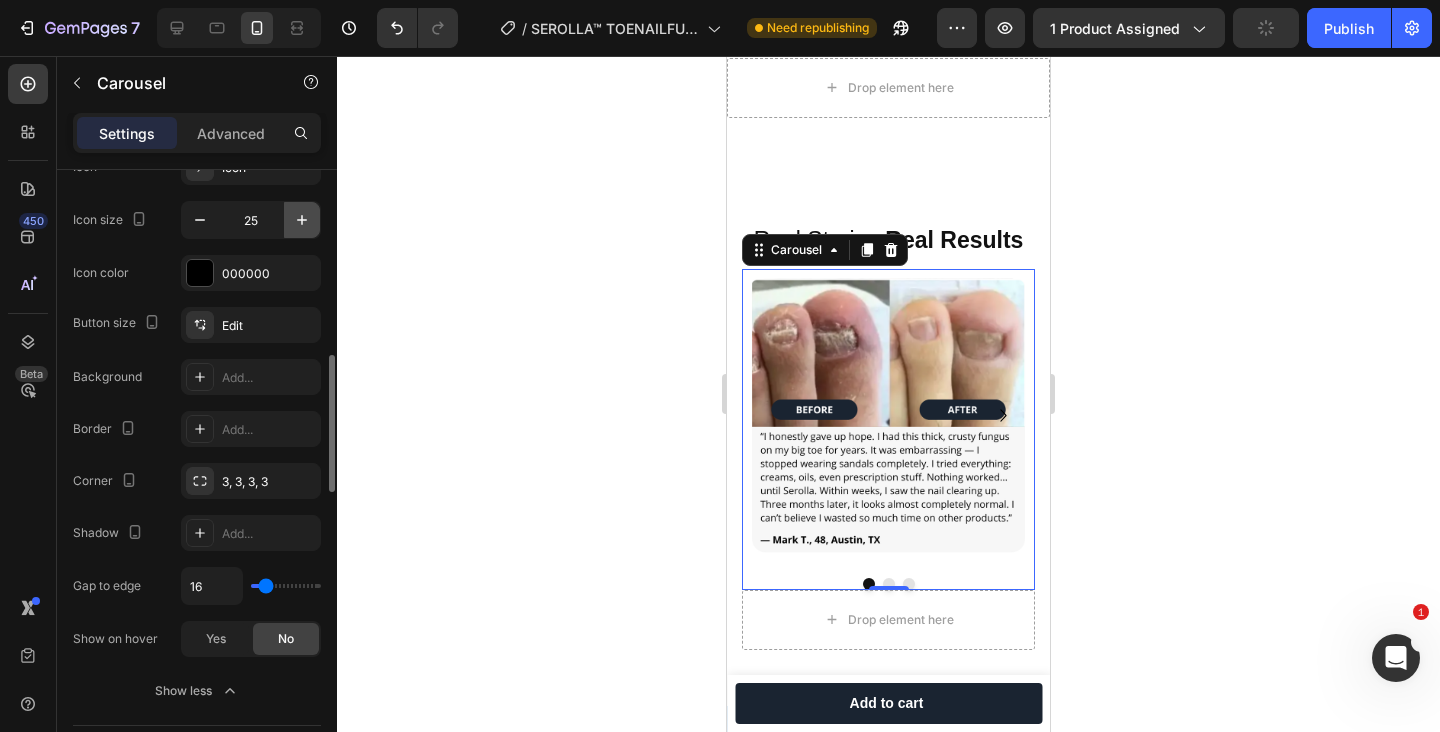 click 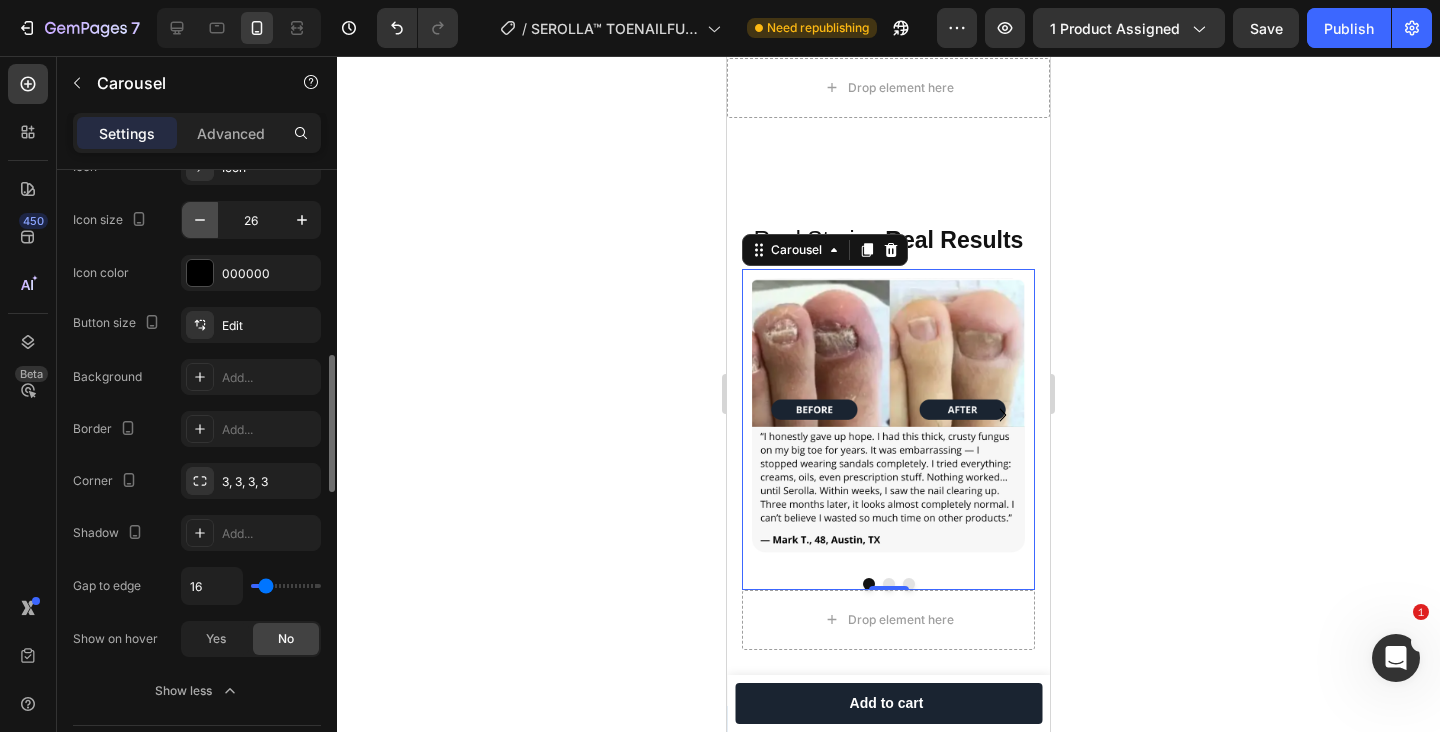 click 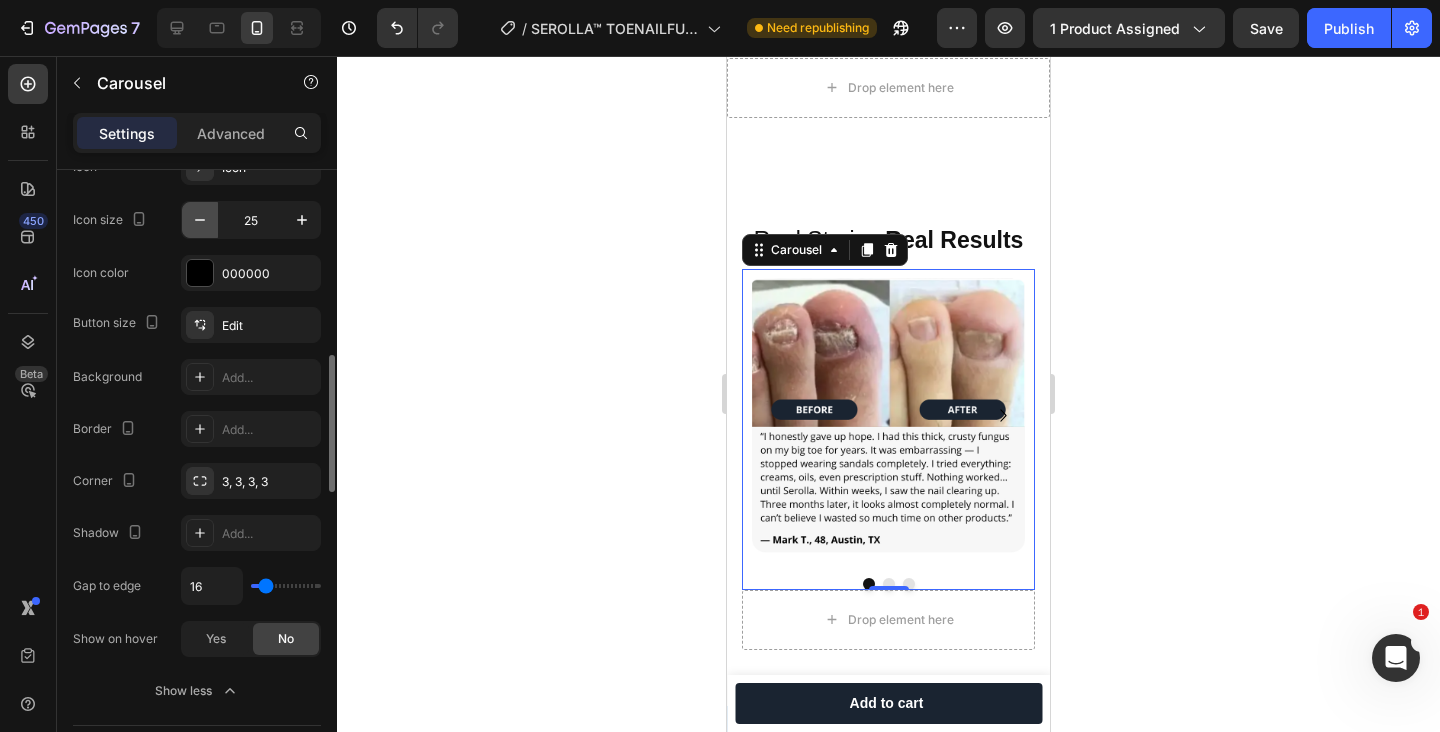click 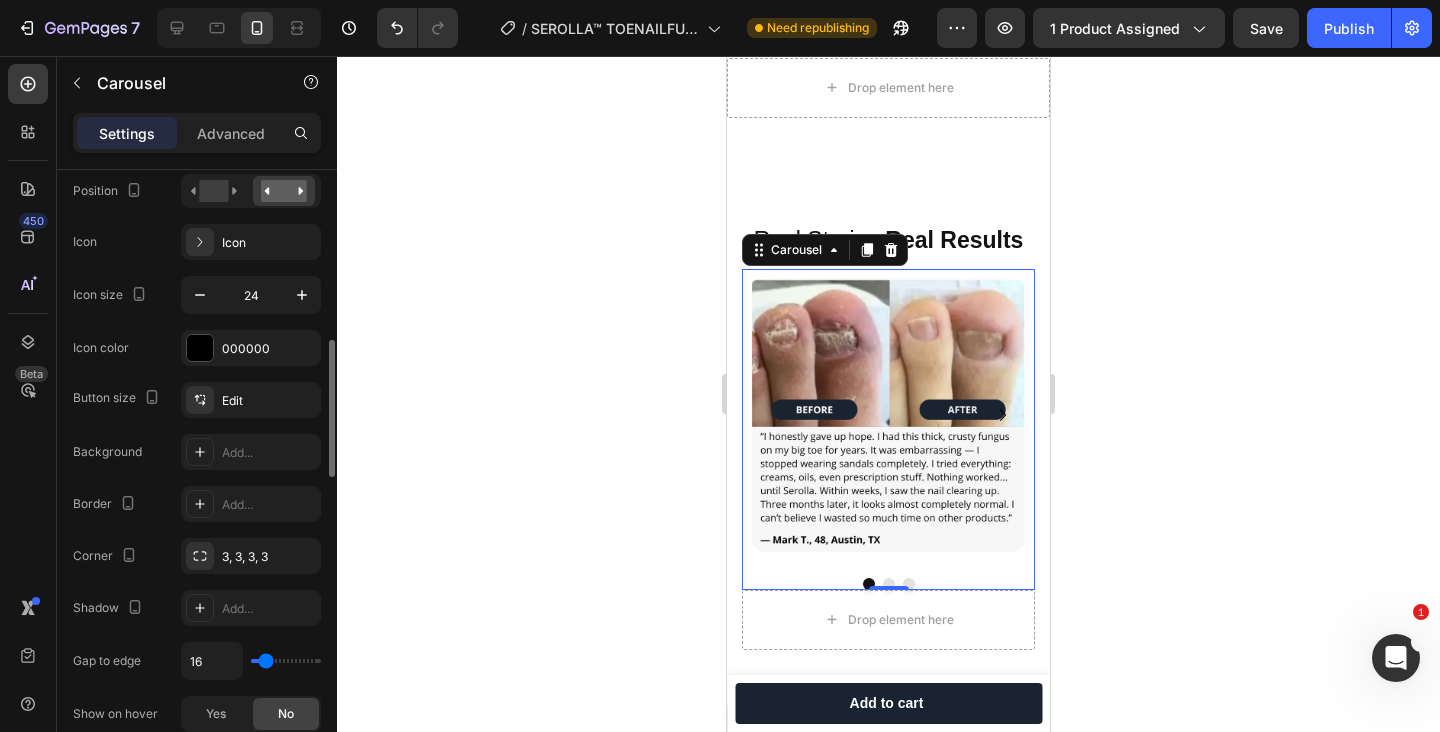 scroll, scrollTop: 755, scrollLeft: 0, axis: vertical 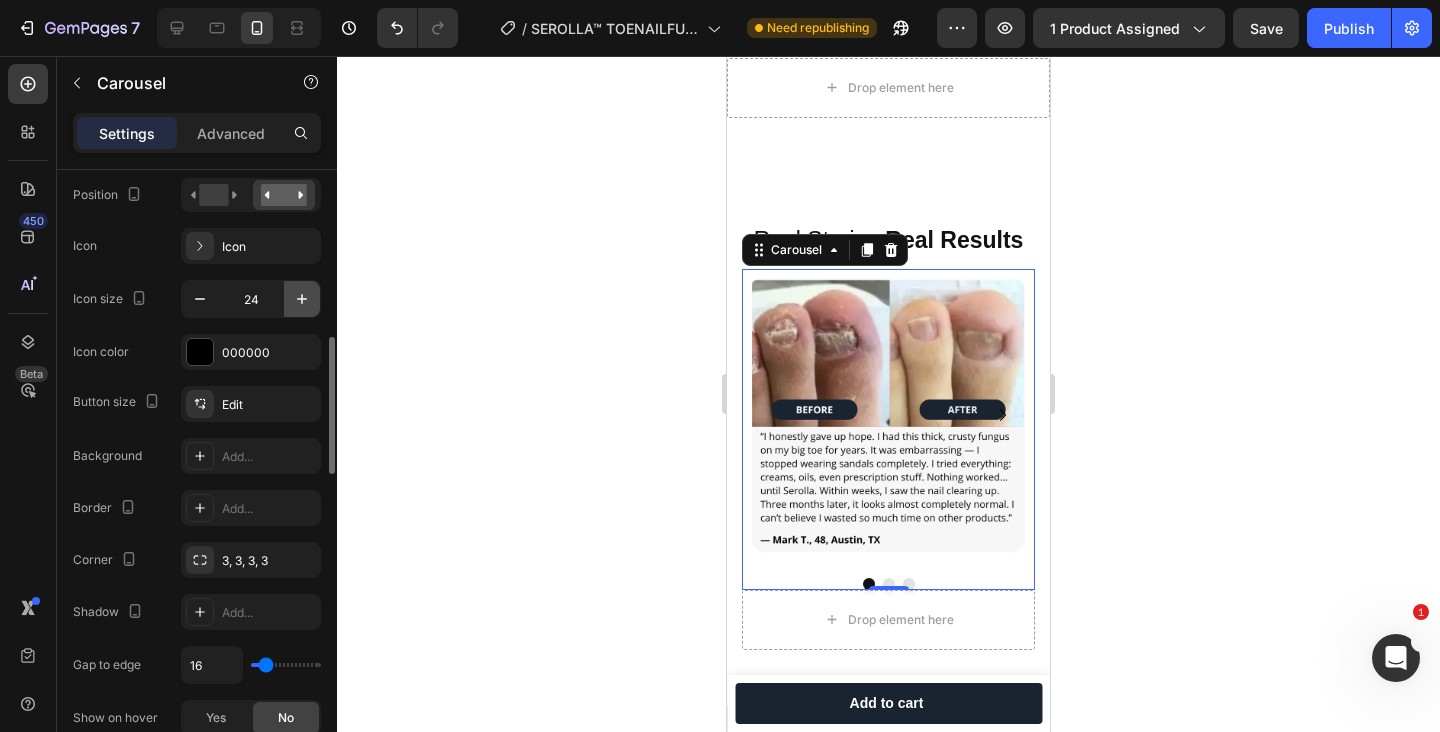 click 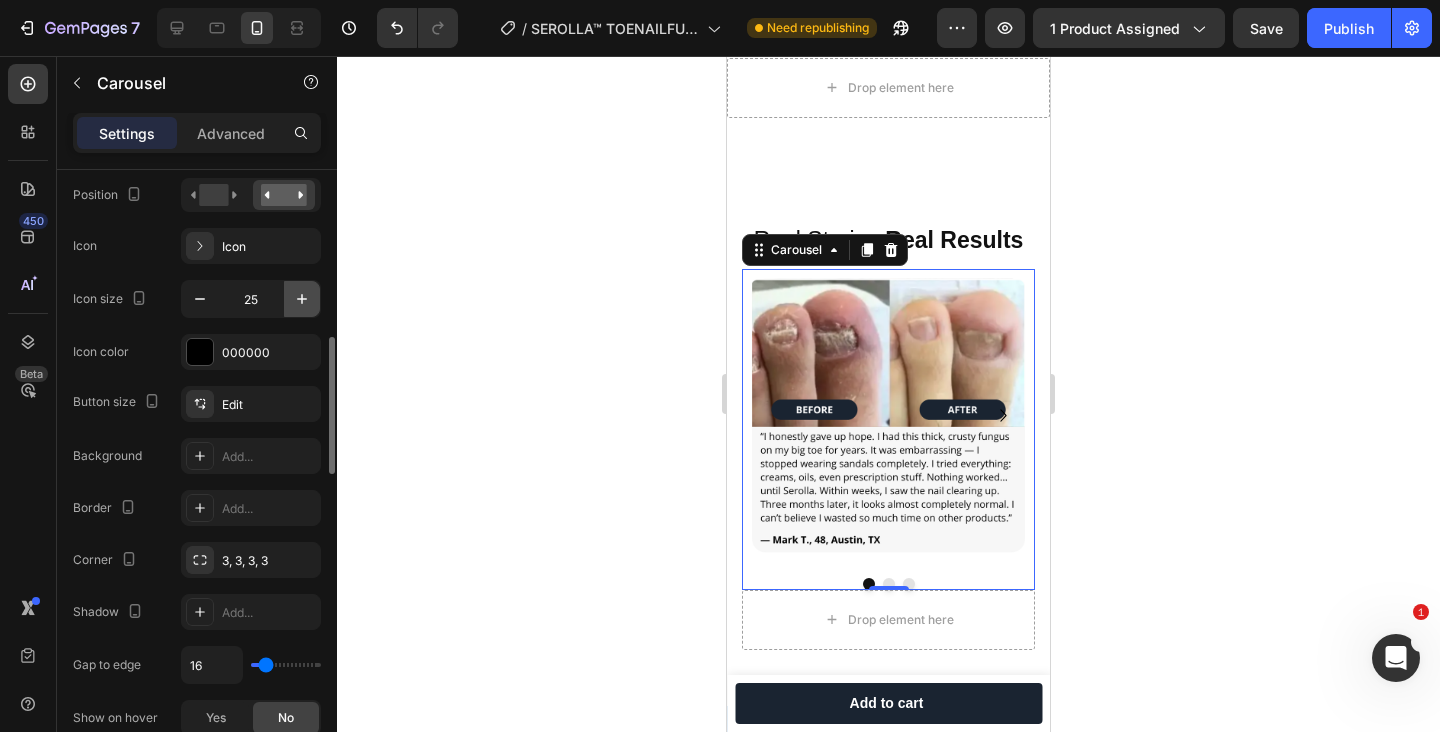 click 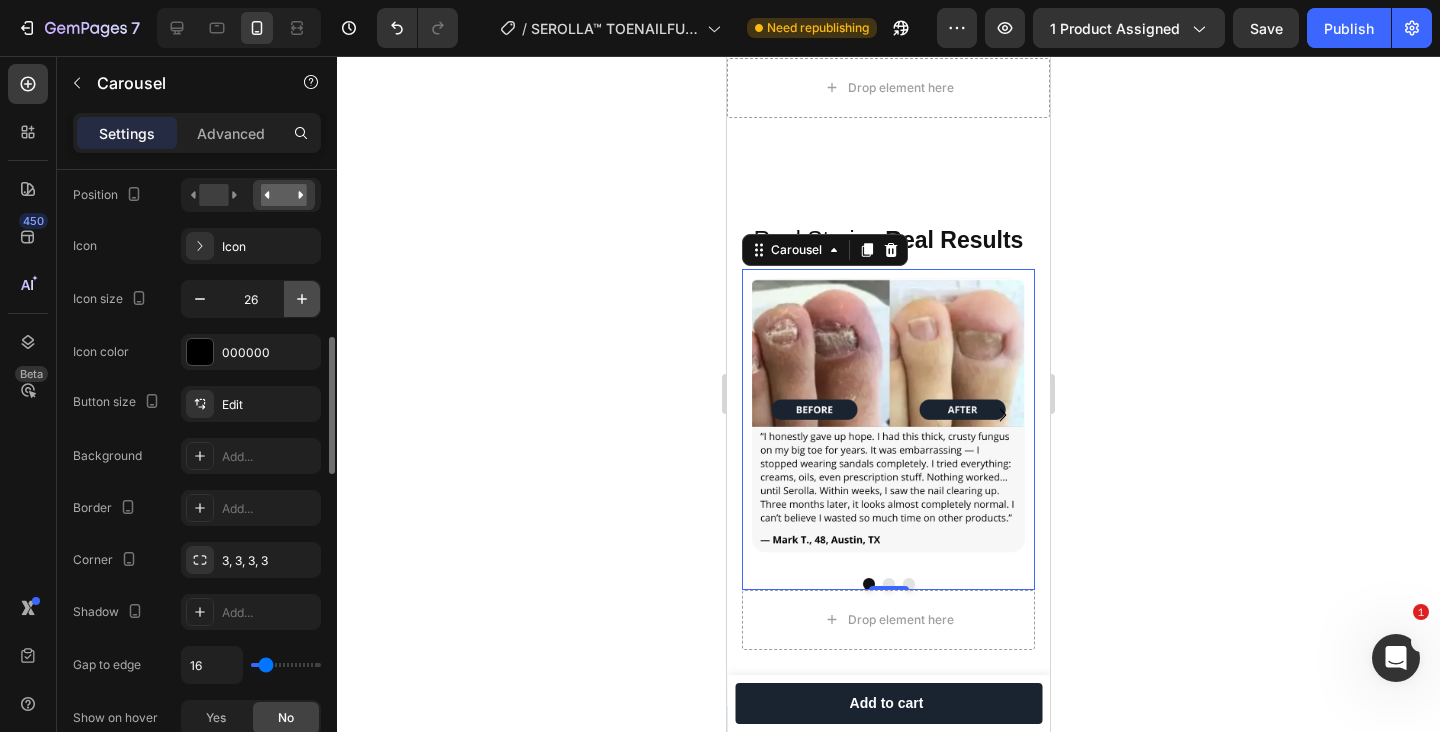 click 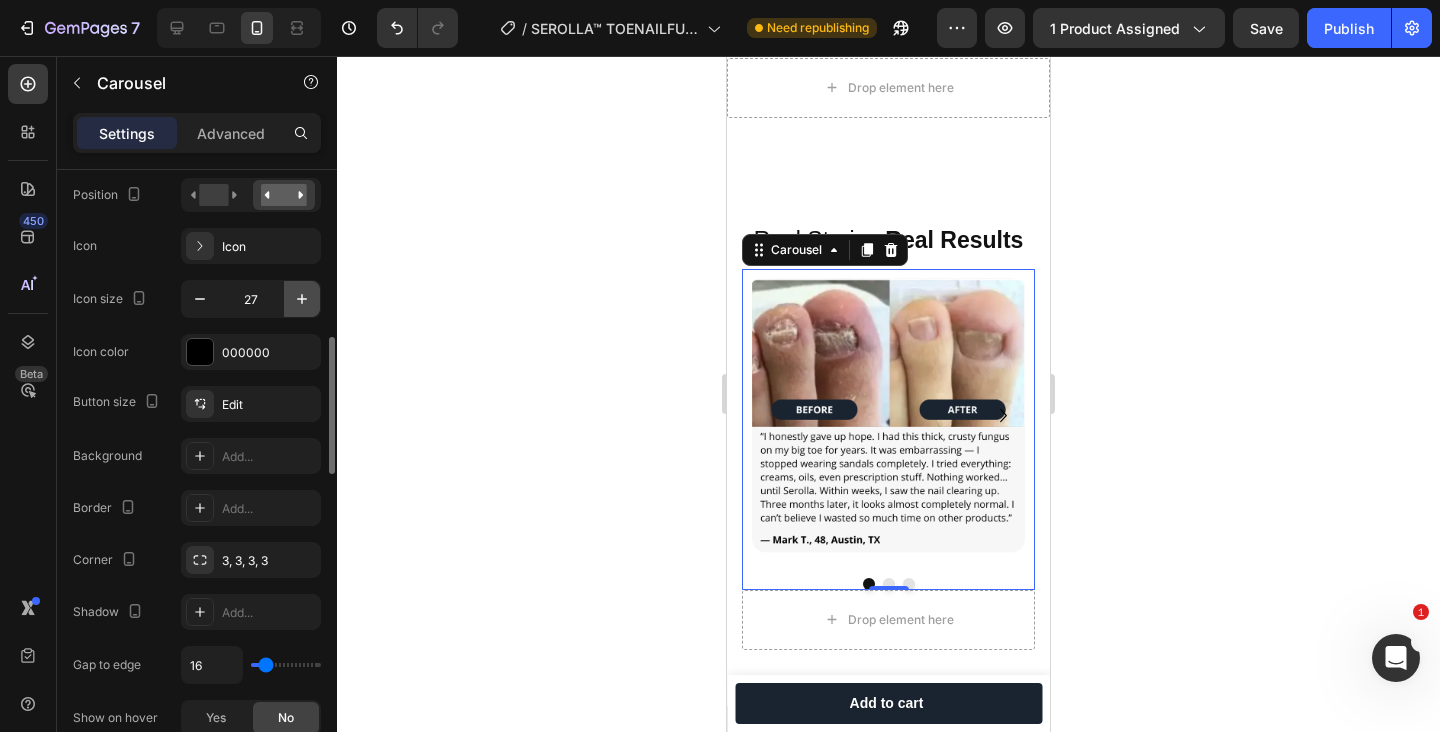 click 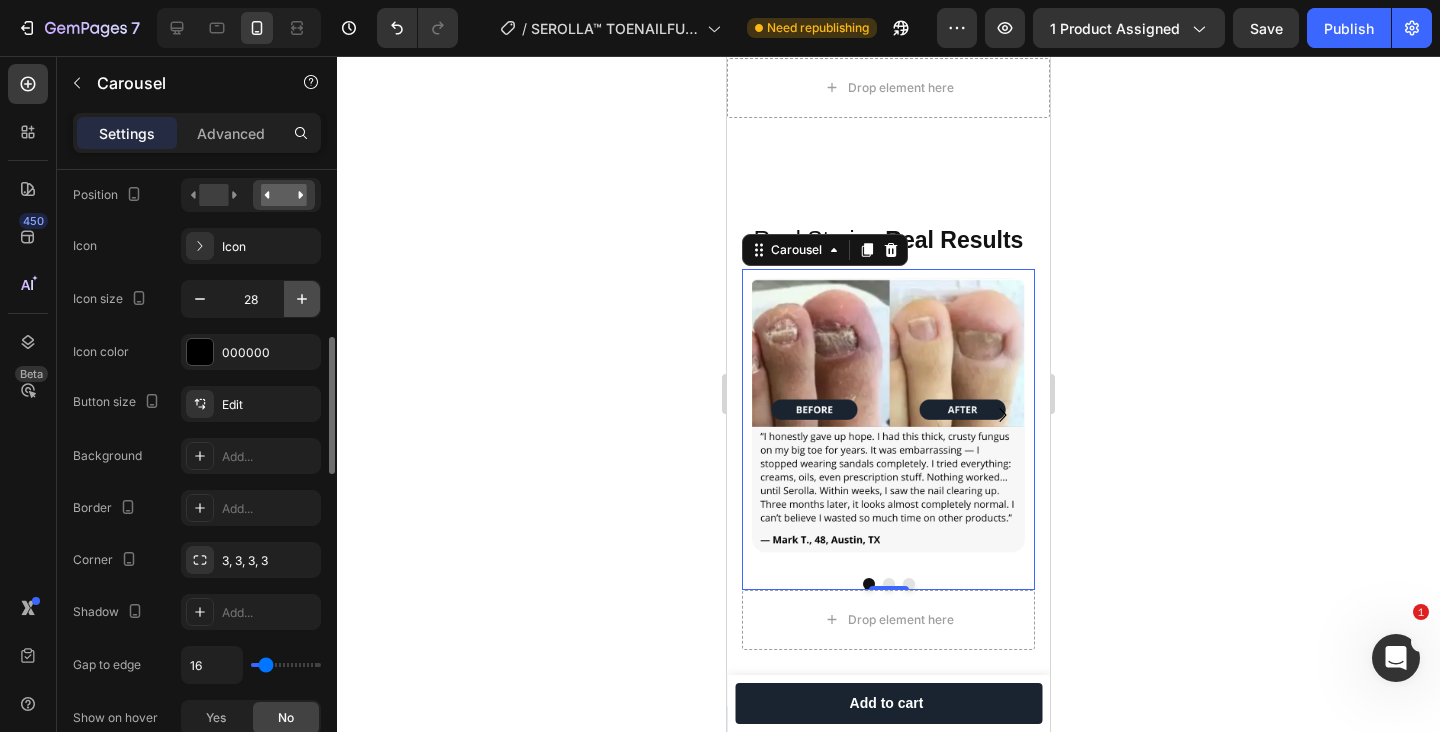 click 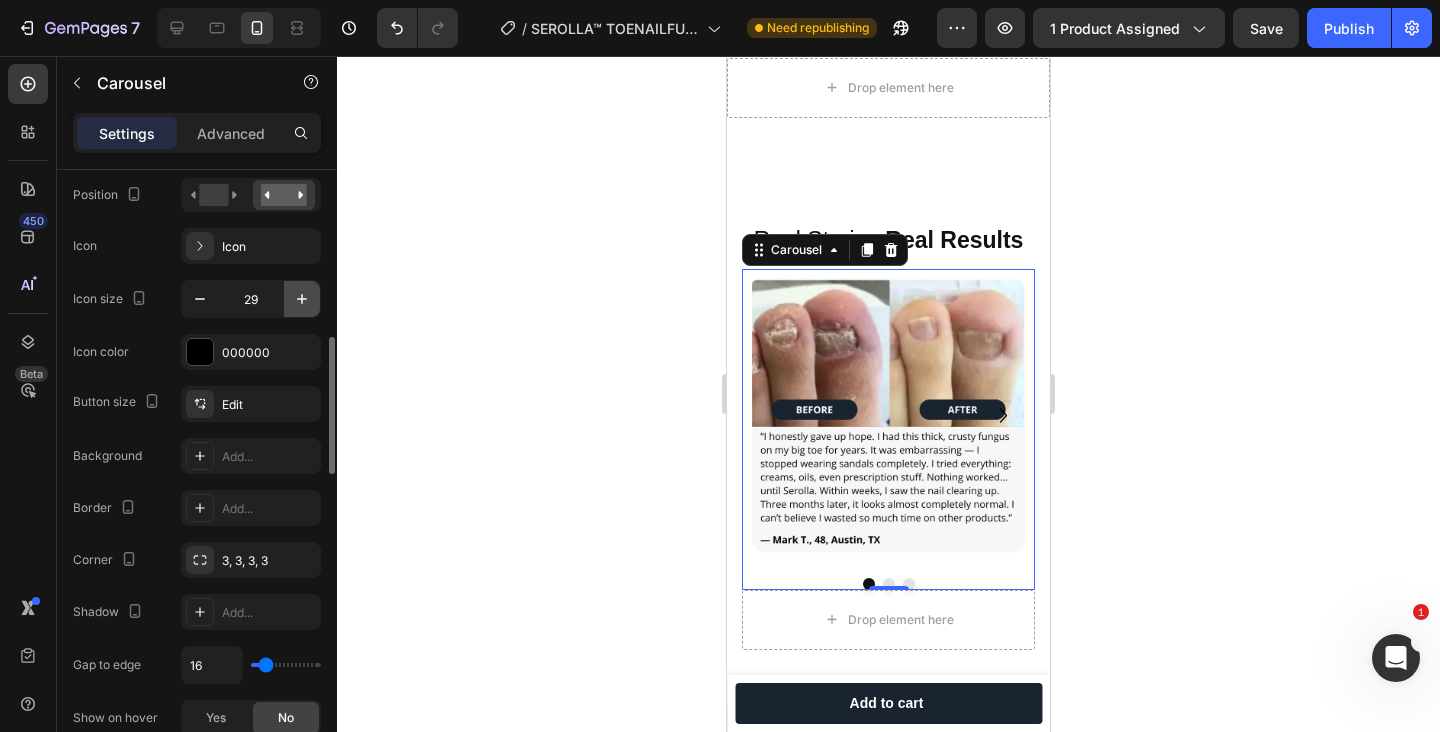 click 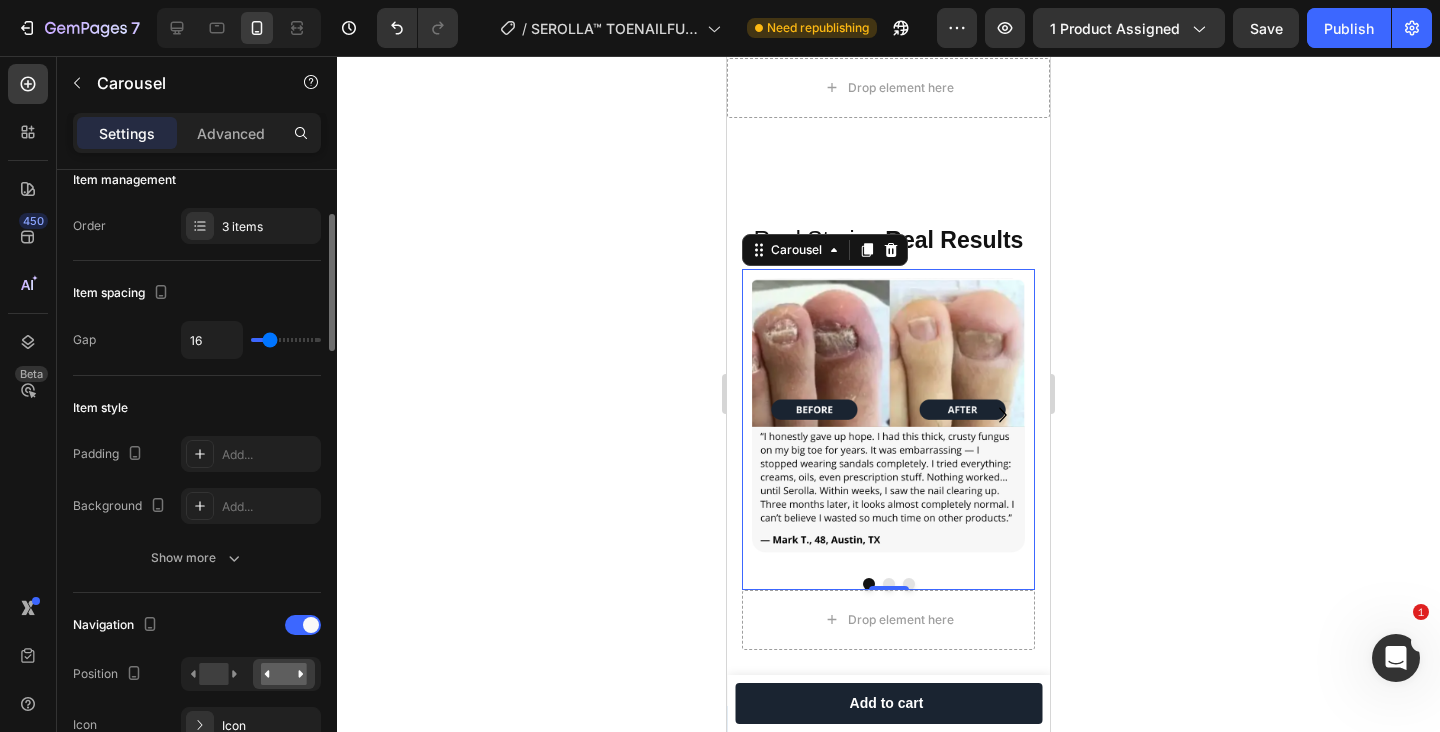 scroll, scrollTop: 262, scrollLeft: 0, axis: vertical 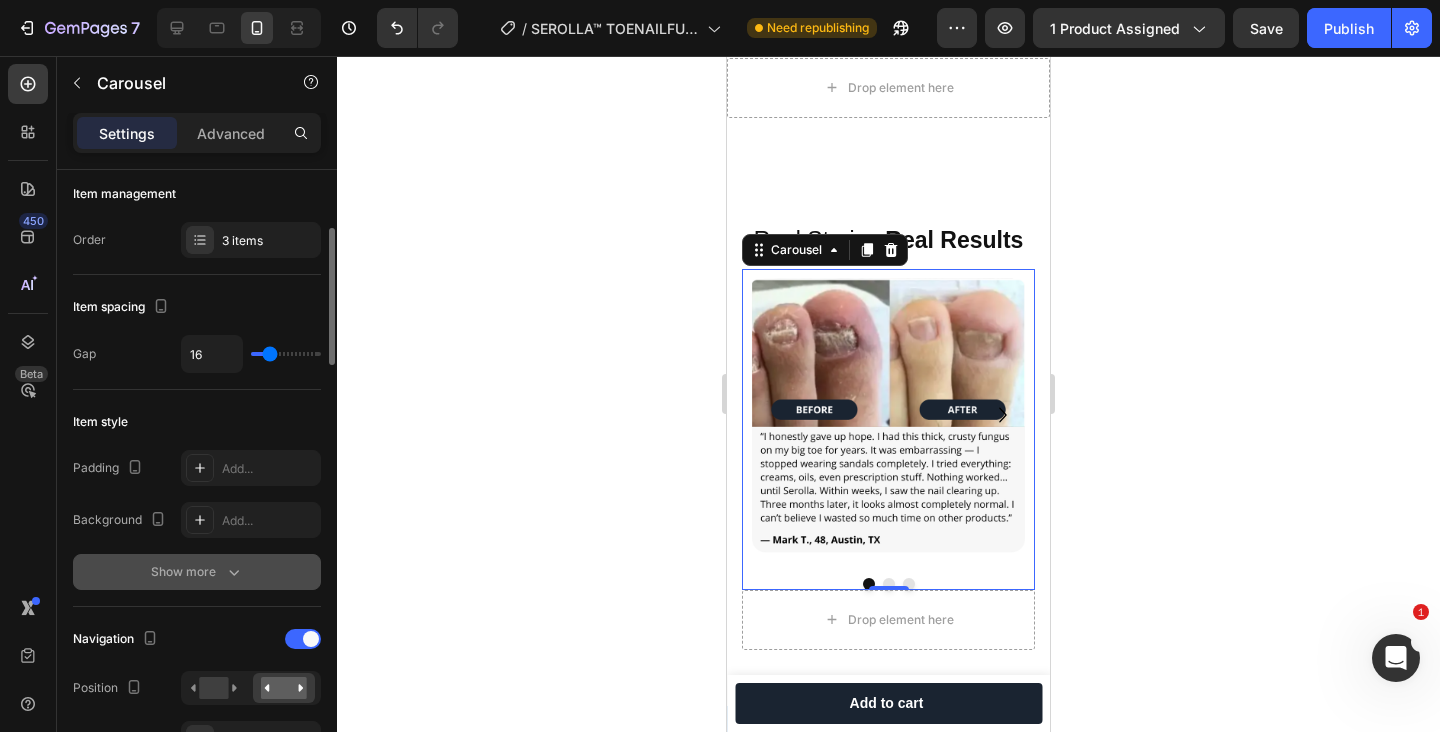 click on "Show more" at bounding box center (197, 572) 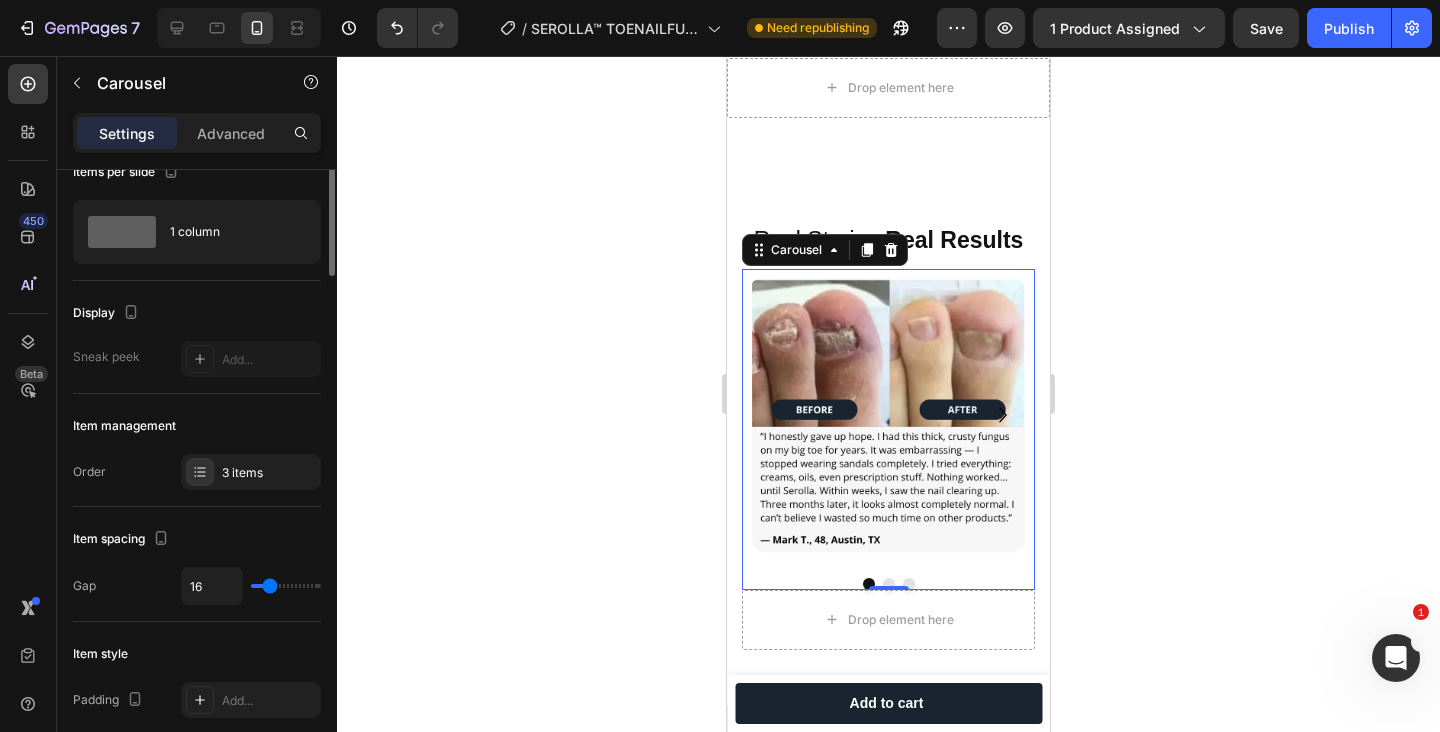 scroll, scrollTop: 0, scrollLeft: 0, axis: both 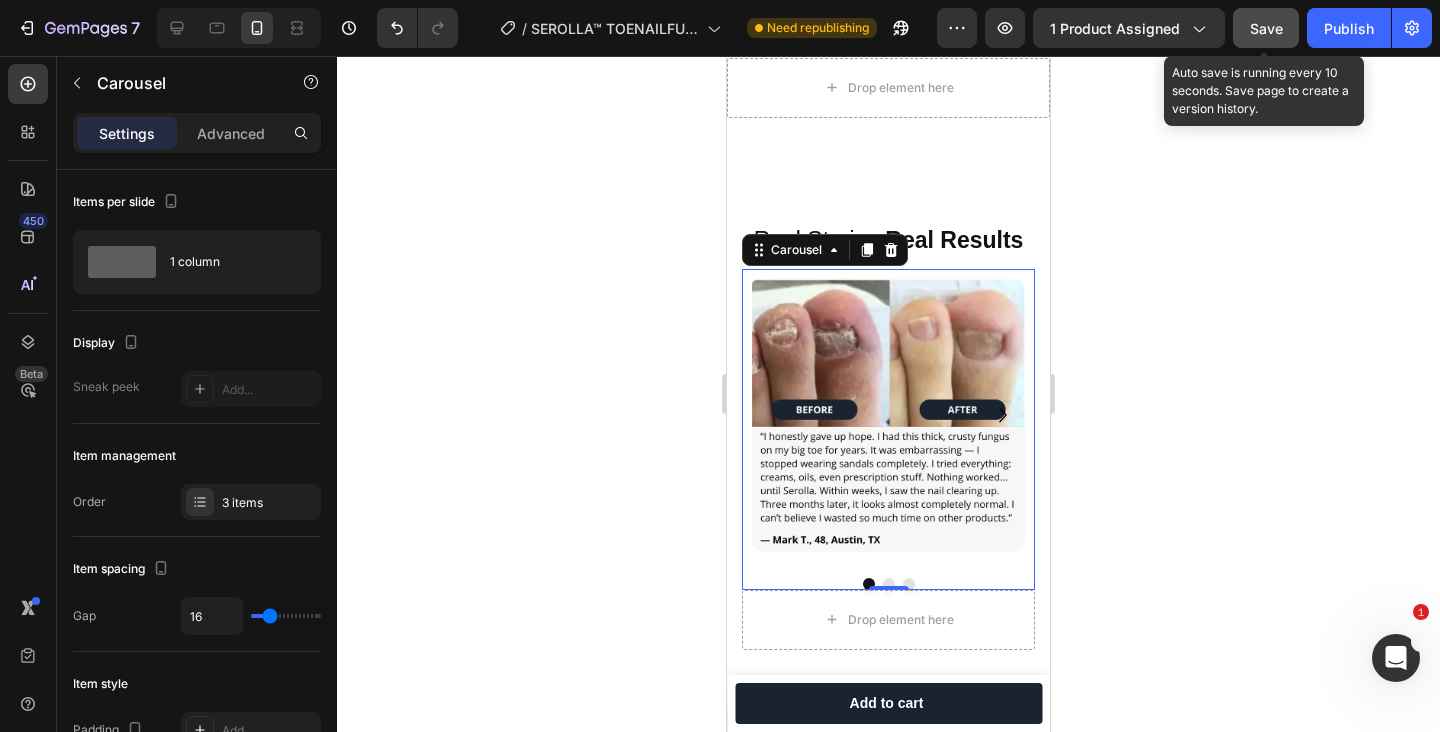 click on "Save" at bounding box center [1266, 28] 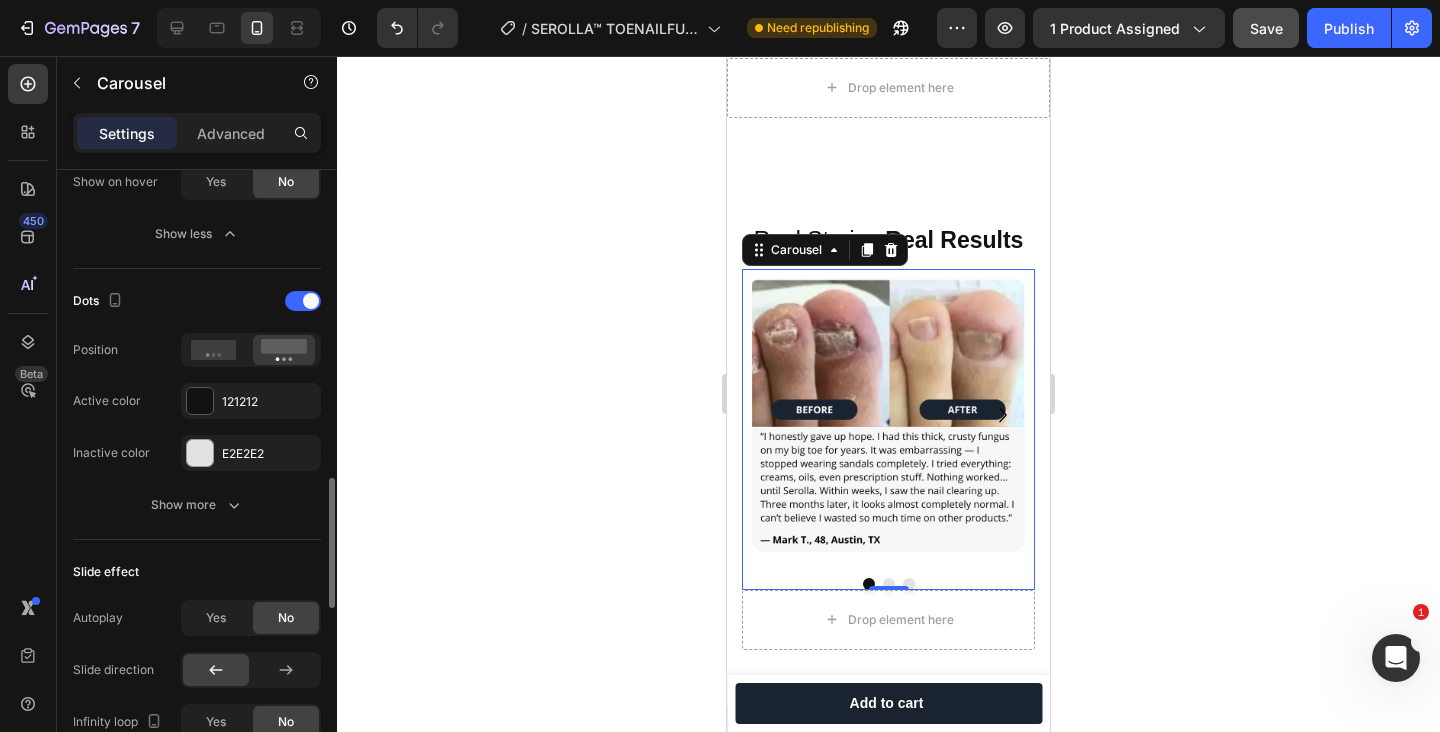 scroll, scrollTop: 1456, scrollLeft: 0, axis: vertical 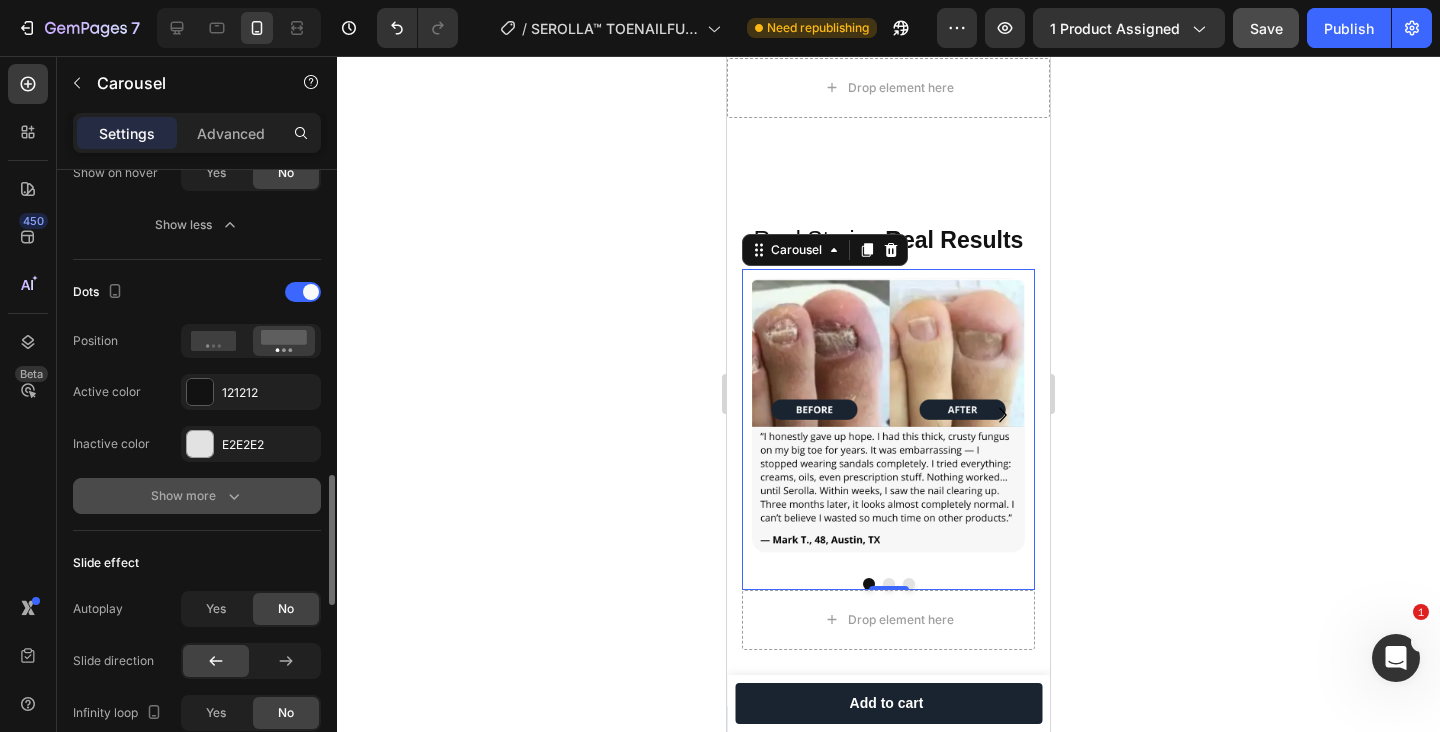 click 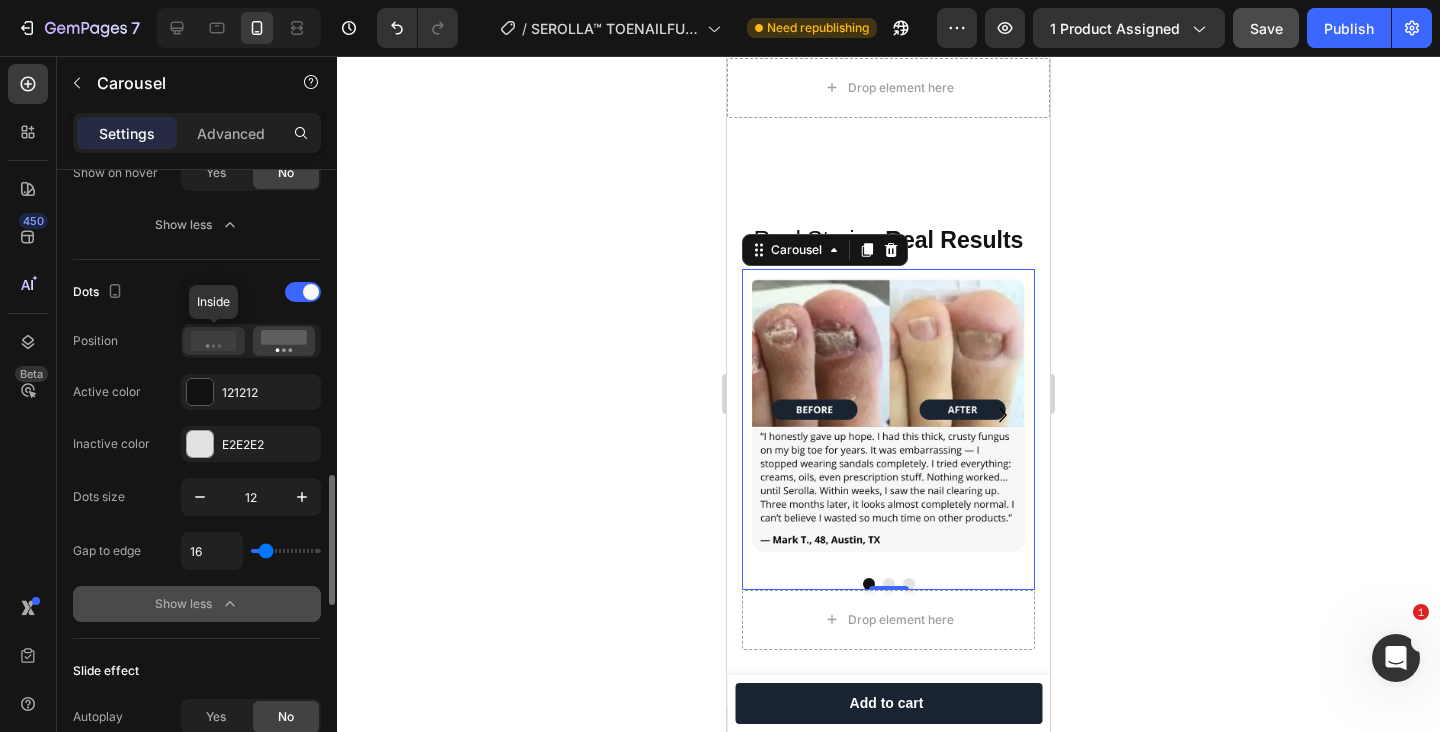click 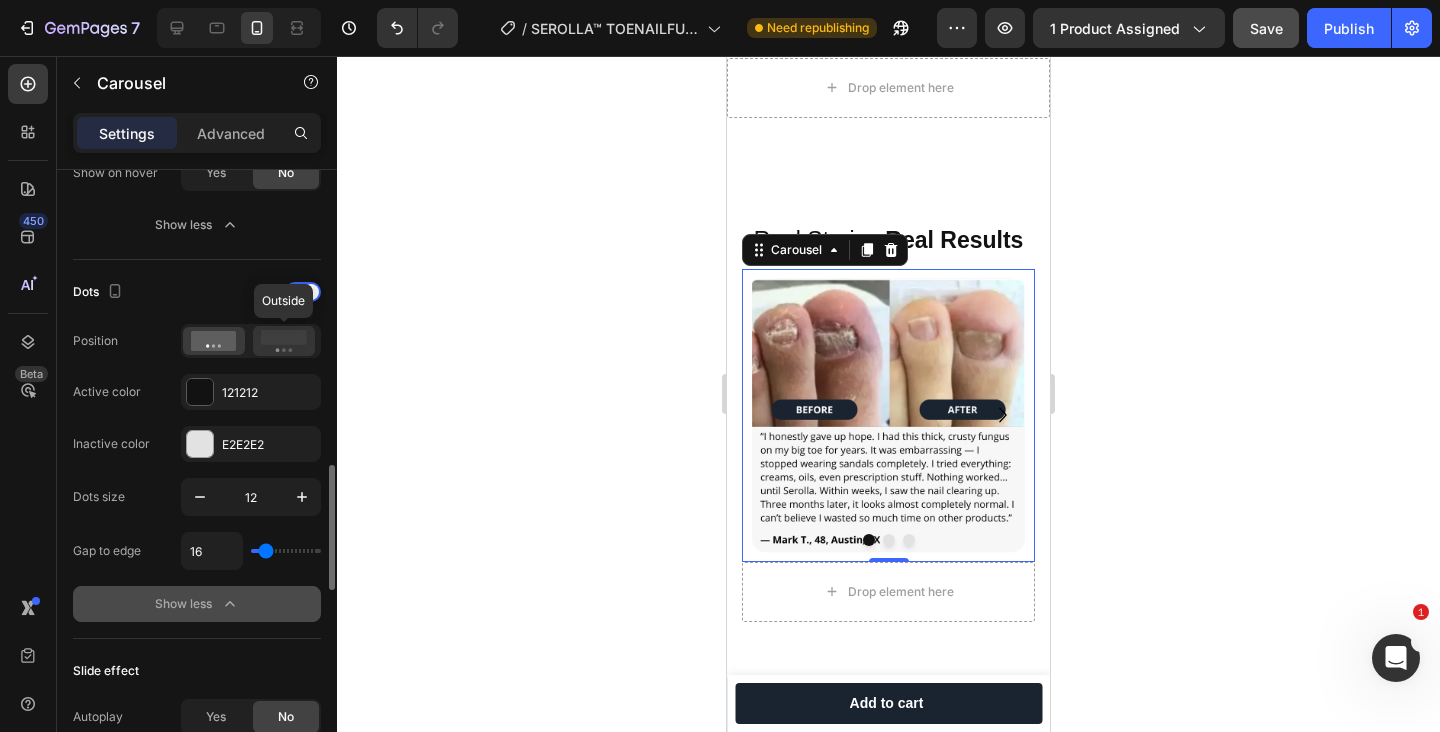 click 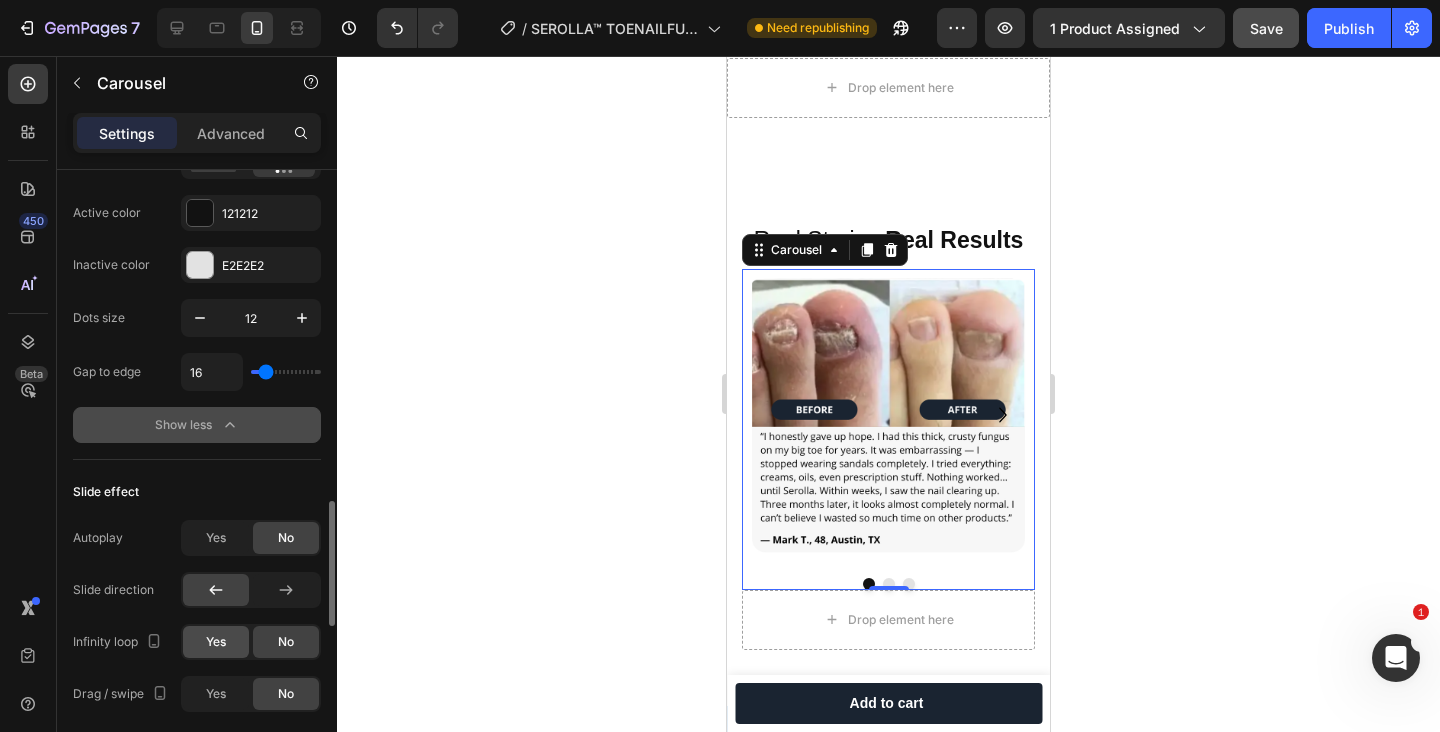scroll, scrollTop: 1640, scrollLeft: 0, axis: vertical 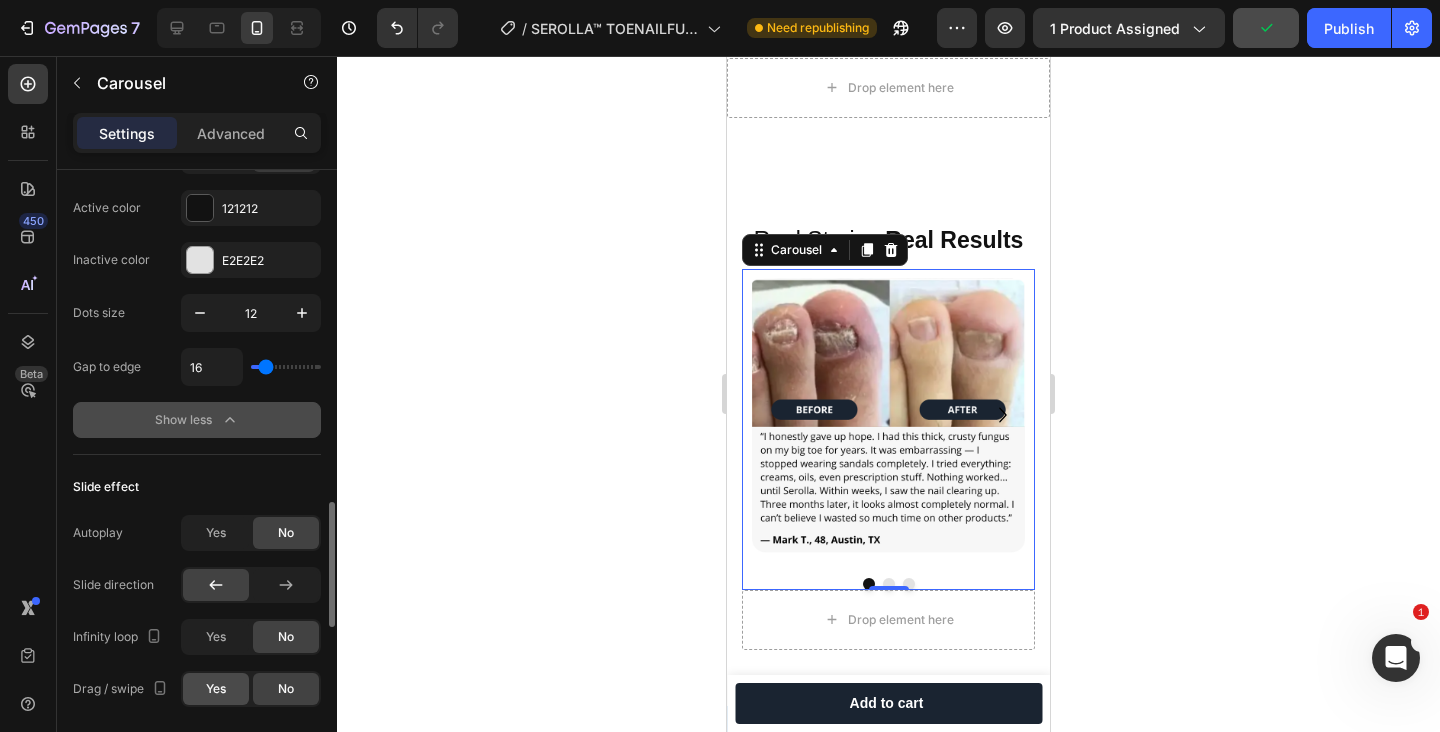click on "Yes" 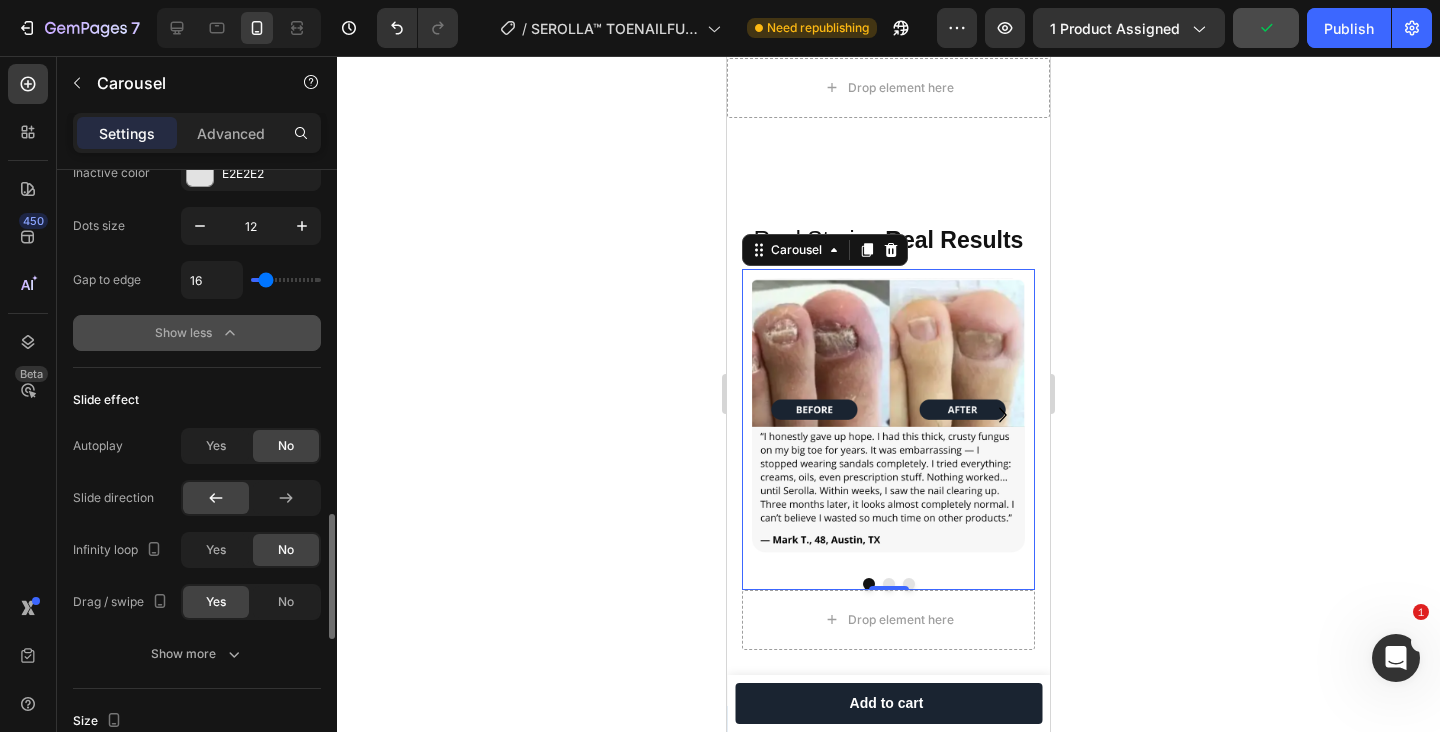 scroll, scrollTop: 1729, scrollLeft: 0, axis: vertical 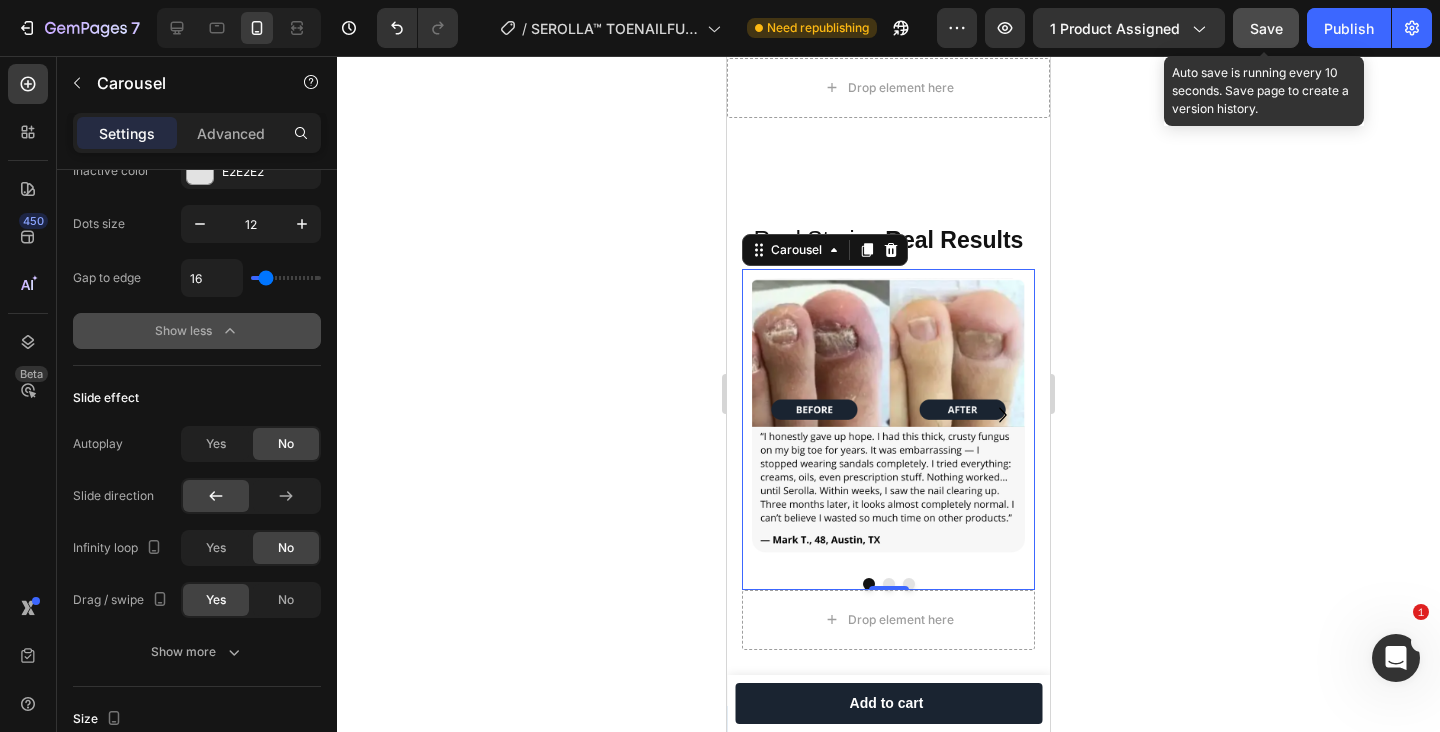click on "Save" 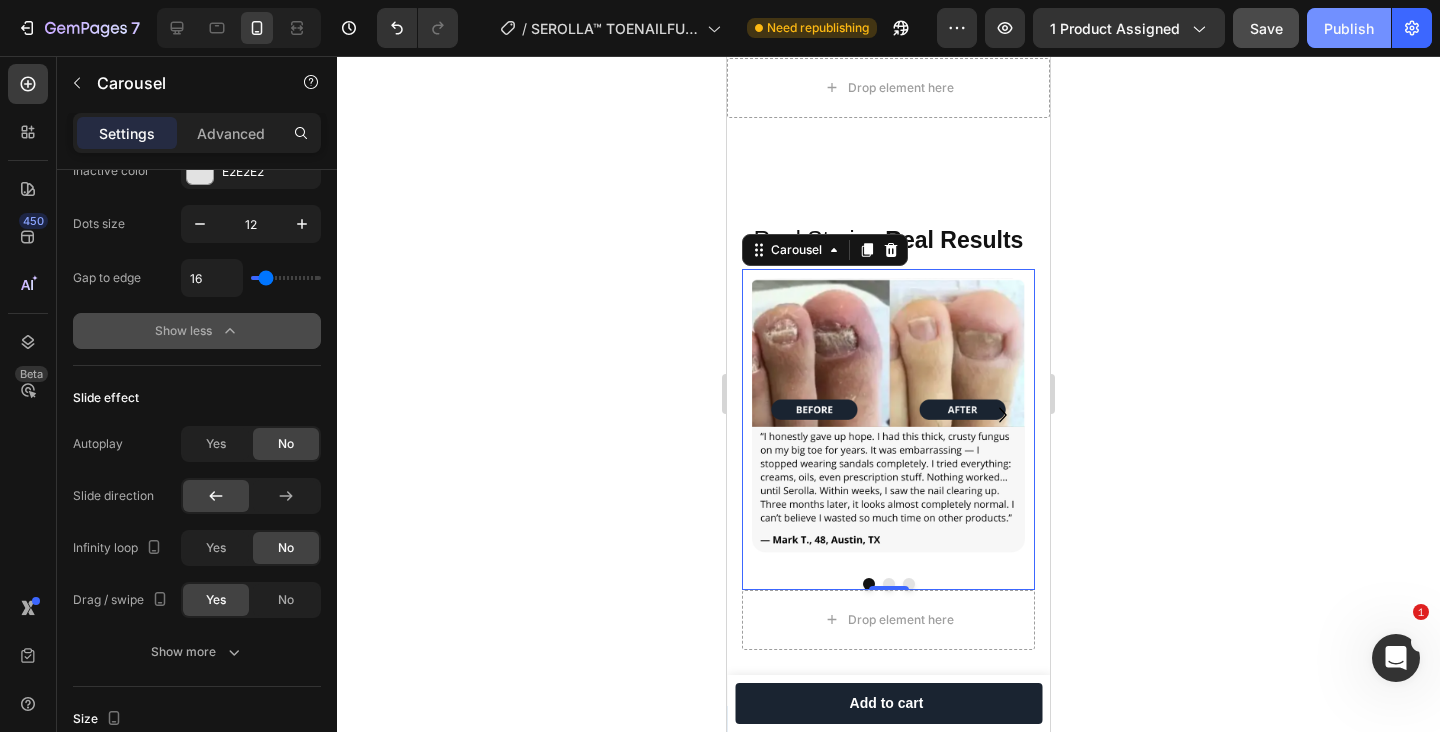 click on "Publish" at bounding box center (1349, 28) 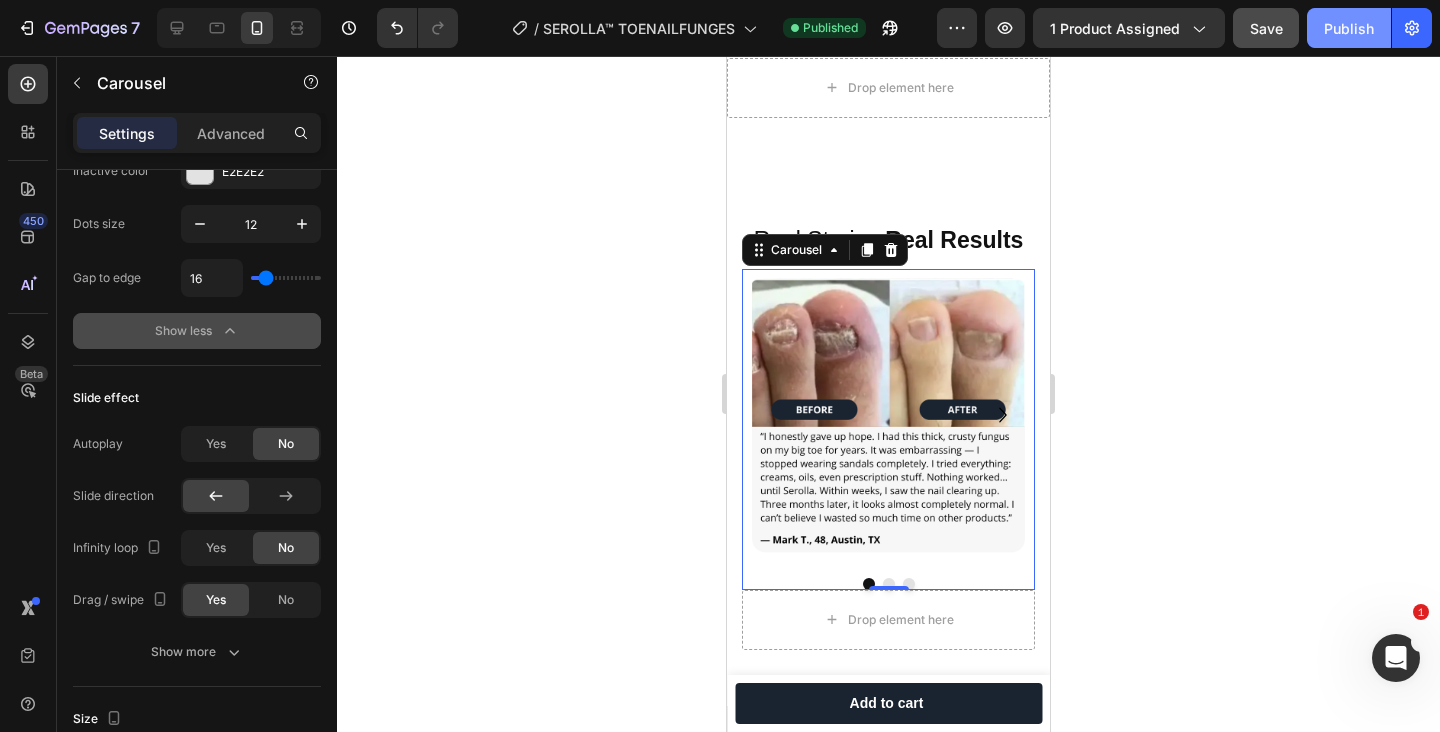 click on "Publish" at bounding box center (1349, 28) 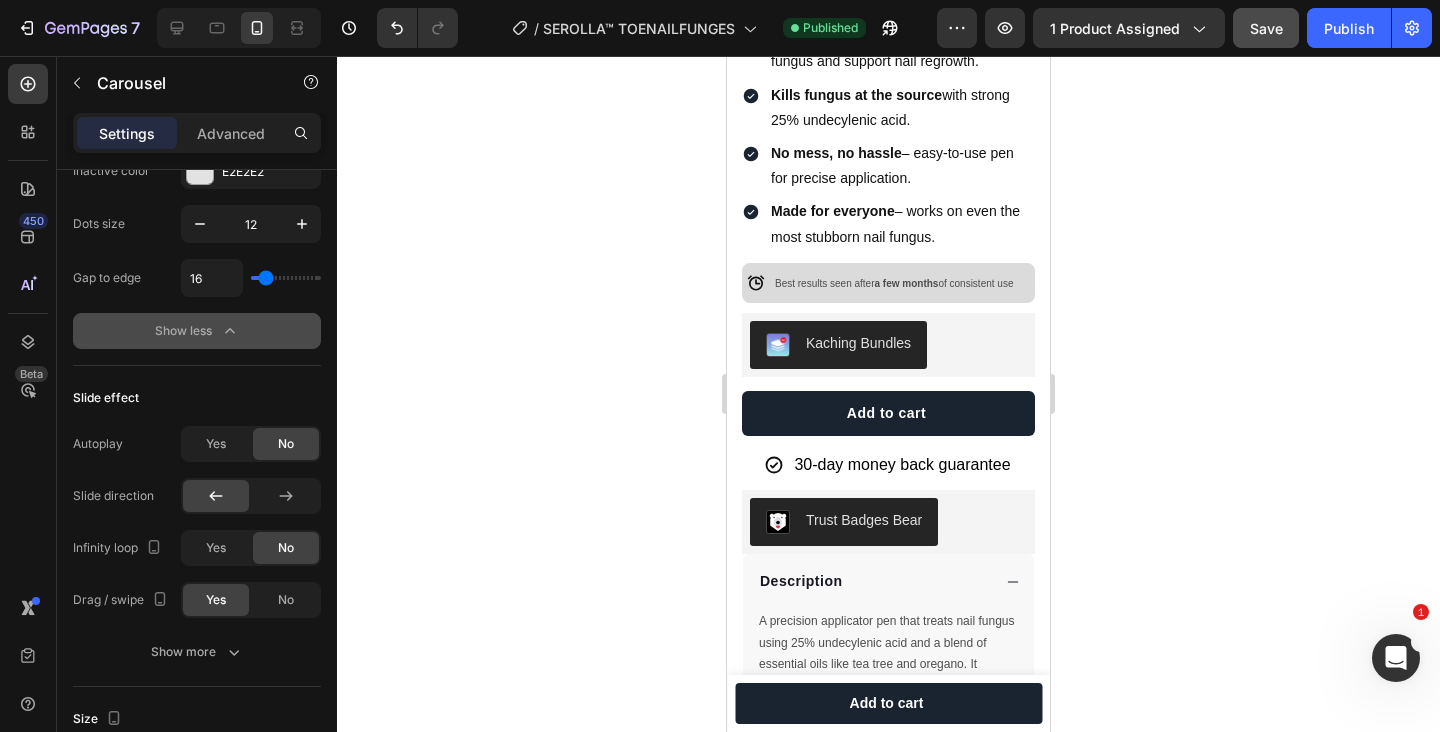 scroll, scrollTop: 0, scrollLeft: 0, axis: both 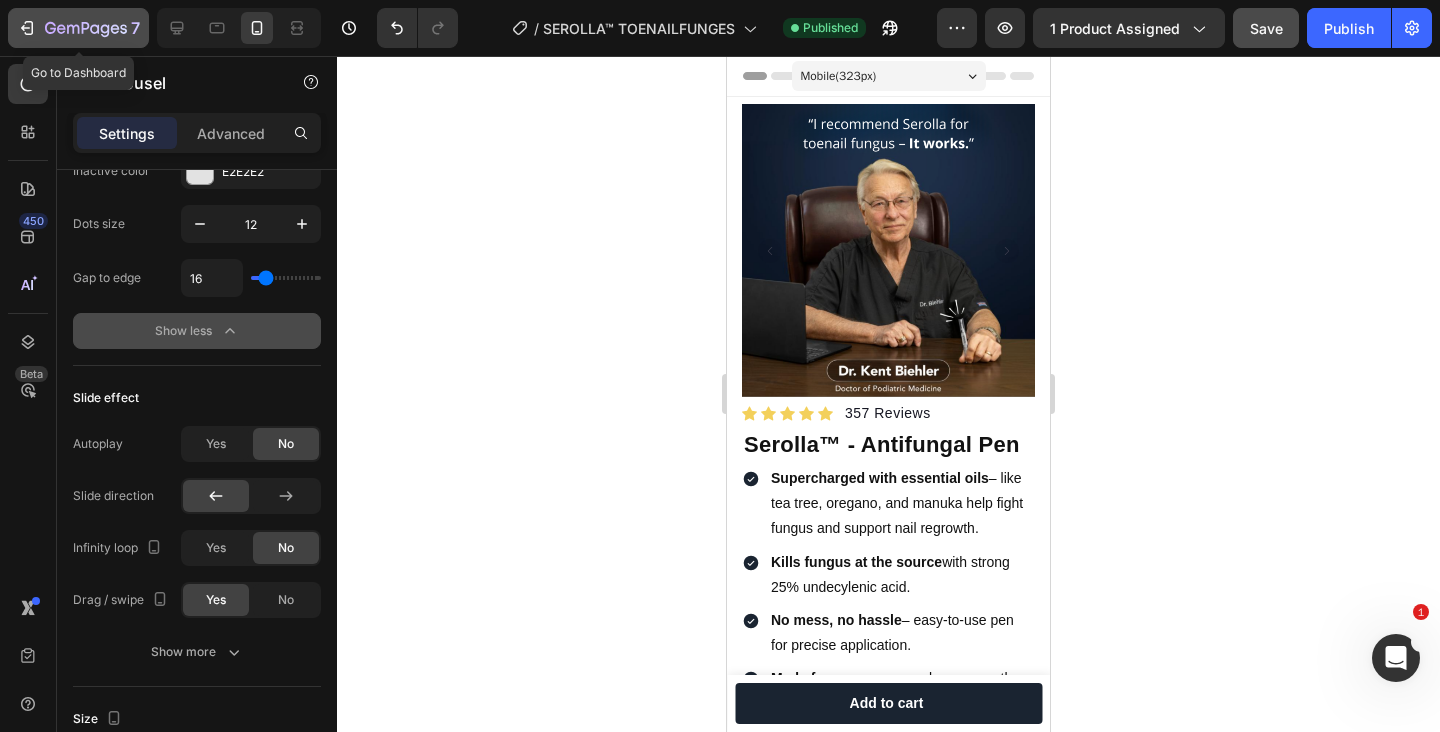 click 